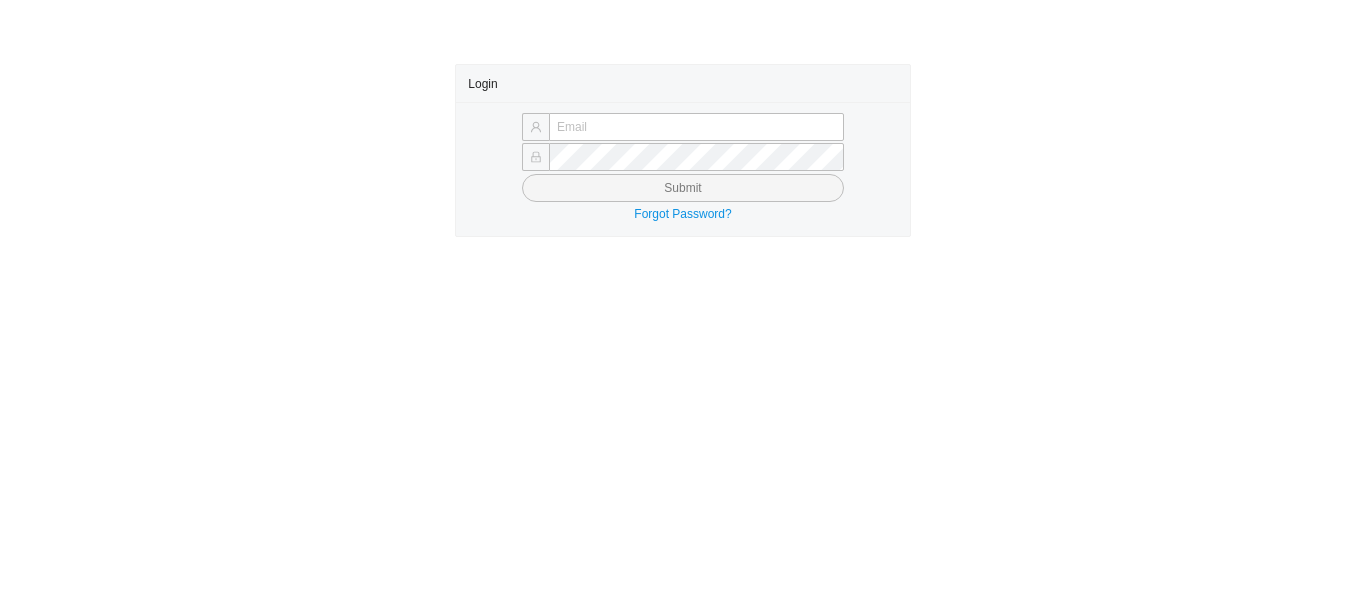 scroll, scrollTop: 0, scrollLeft: 0, axis: both 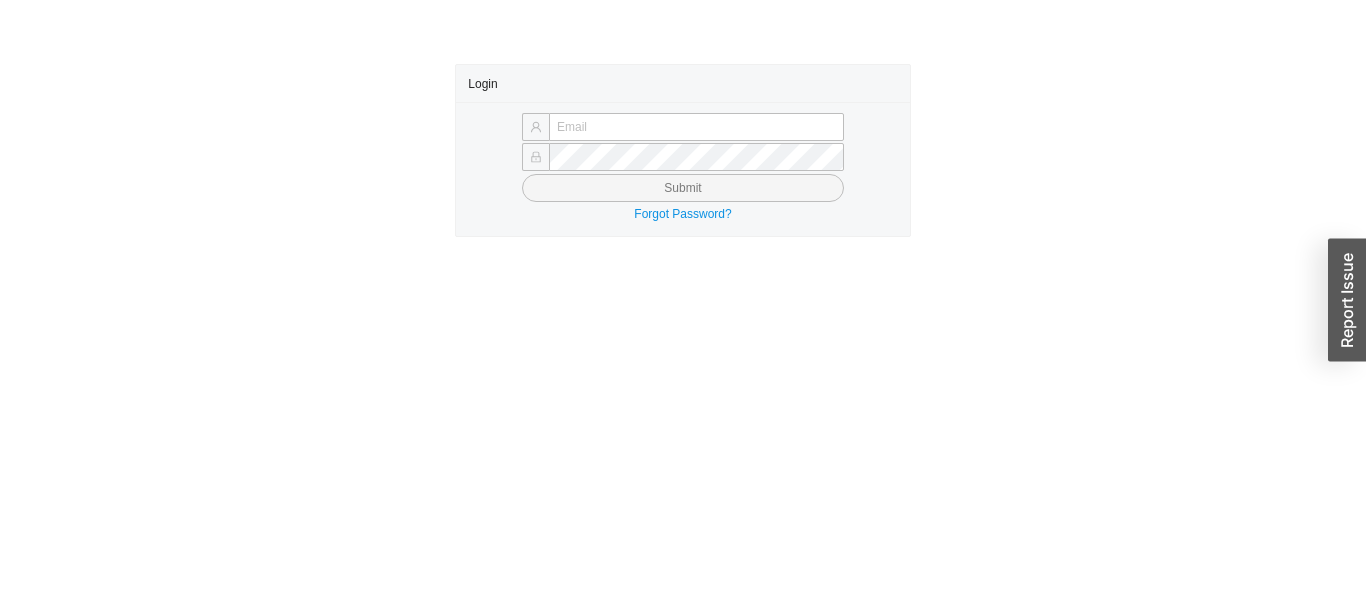 type on "yossi+perez@asbathnj.com" 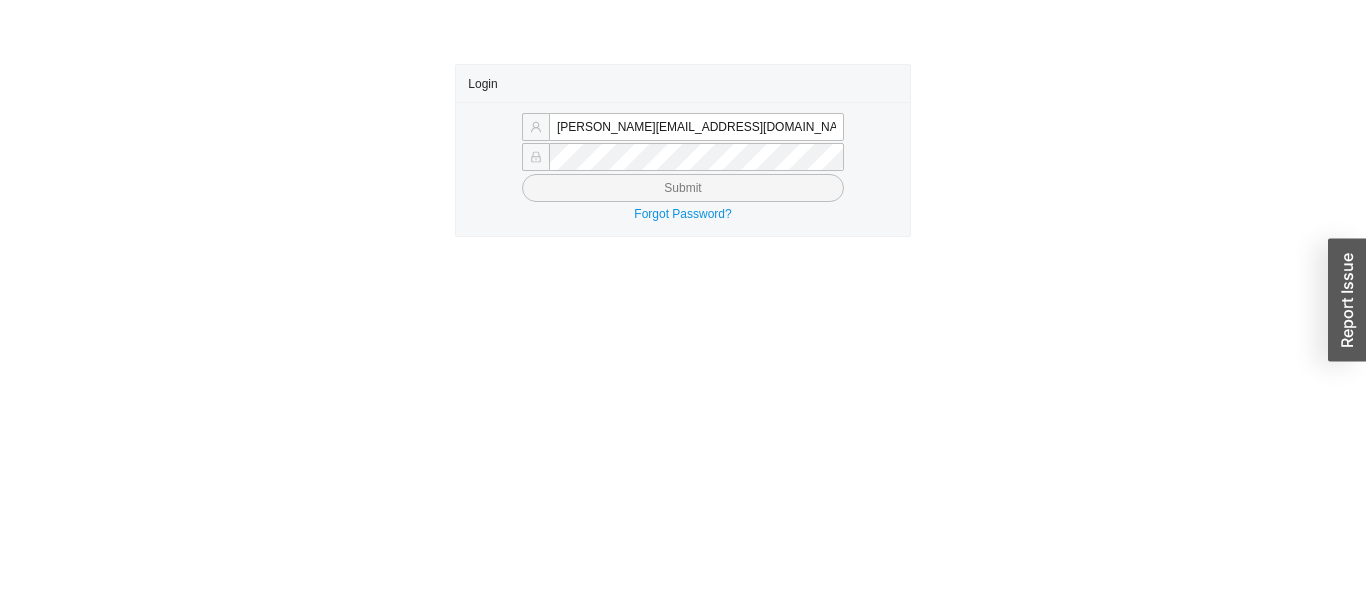 click on "Submit" at bounding box center (682, 188) 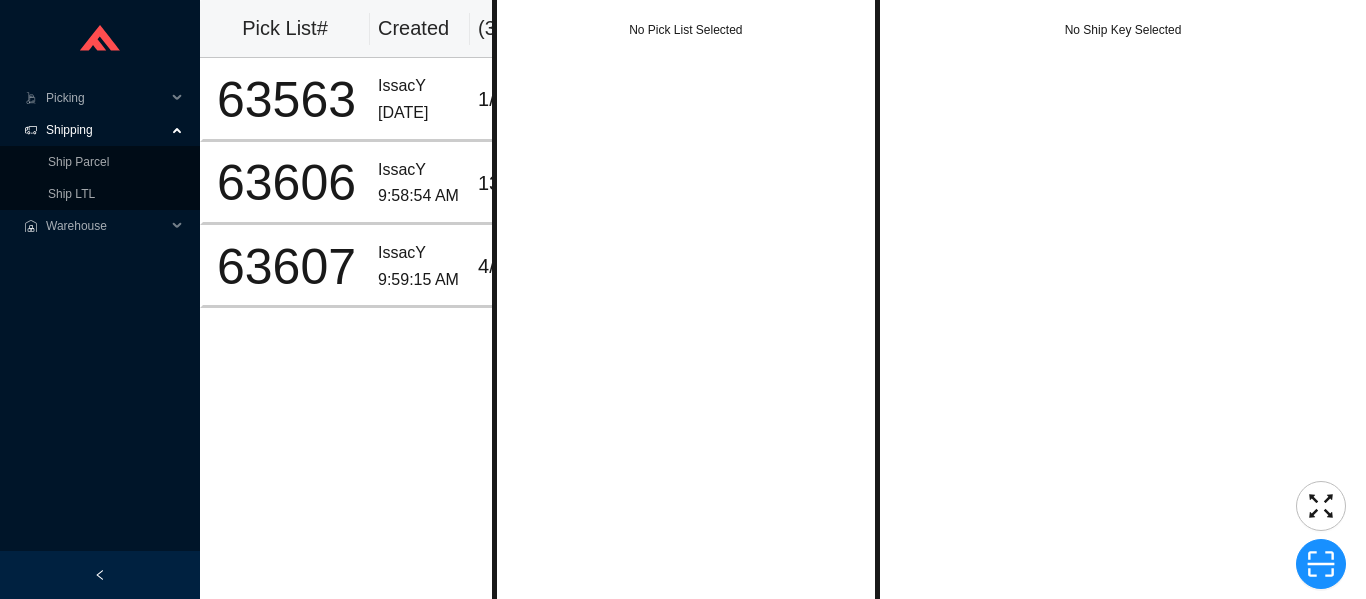 scroll, scrollTop: 0, scrollLeft: 0, axis: both 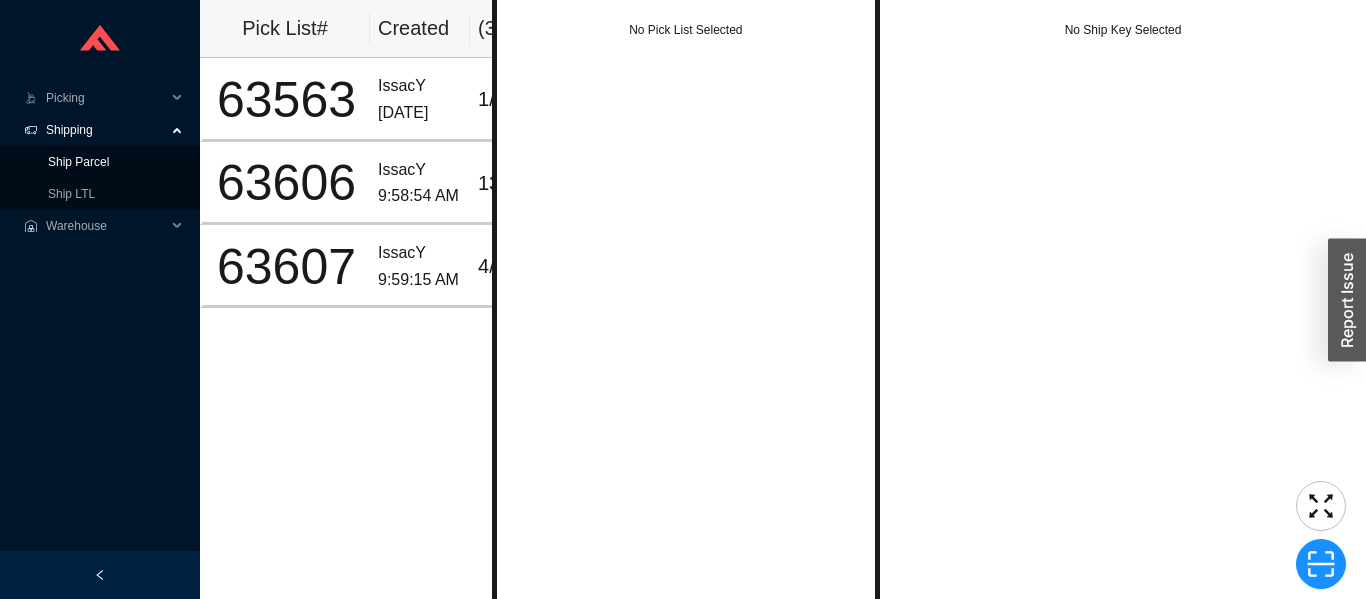 click on "Ship Parcel" at bounding box center [78, 162] 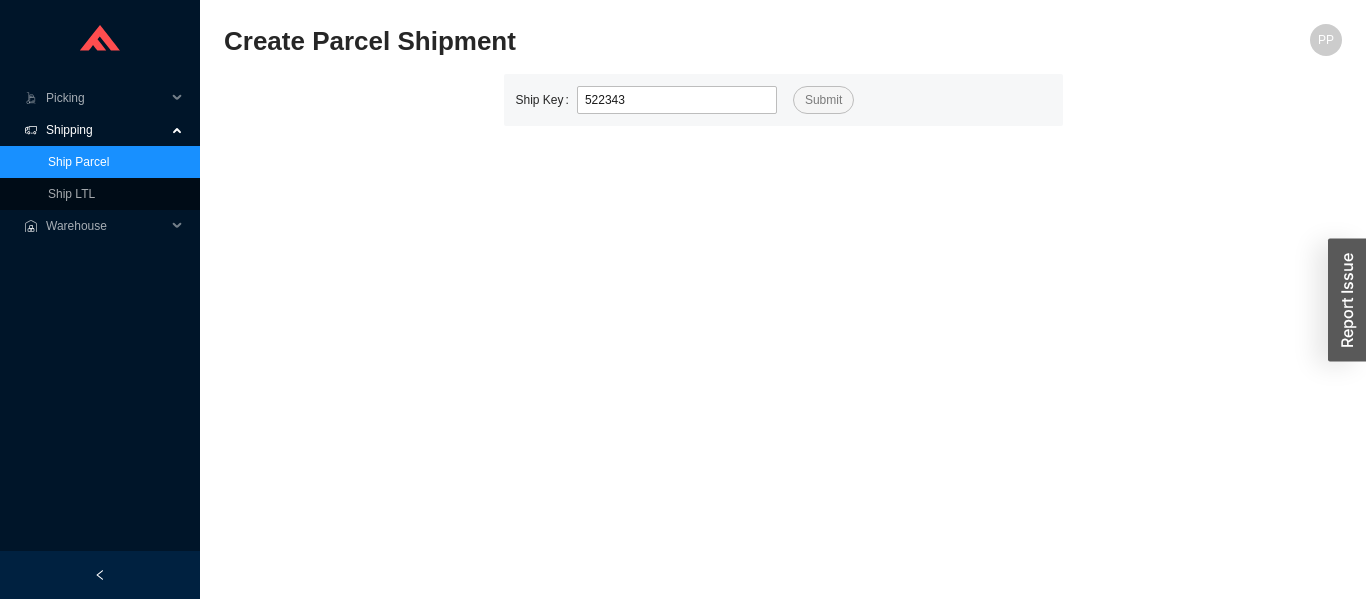 type on "522343" 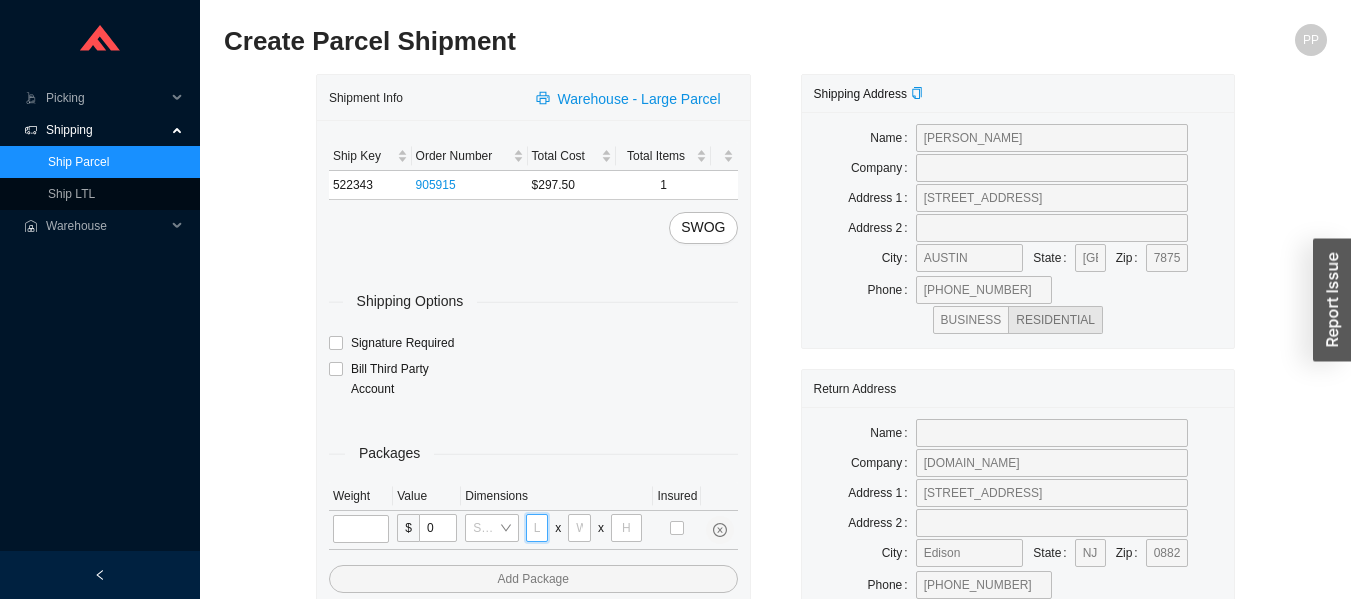 click at bounding box center [537, 528] 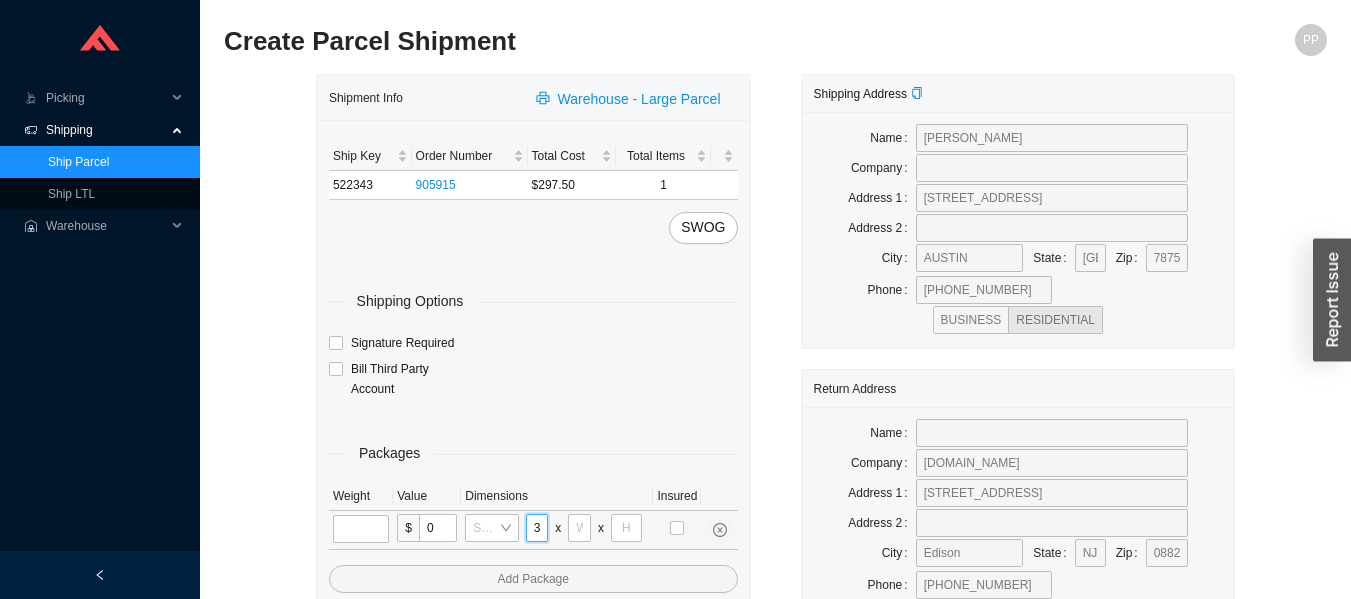 scroll, scrollTop: 0, scrollLeft: 6, axis: horizontal 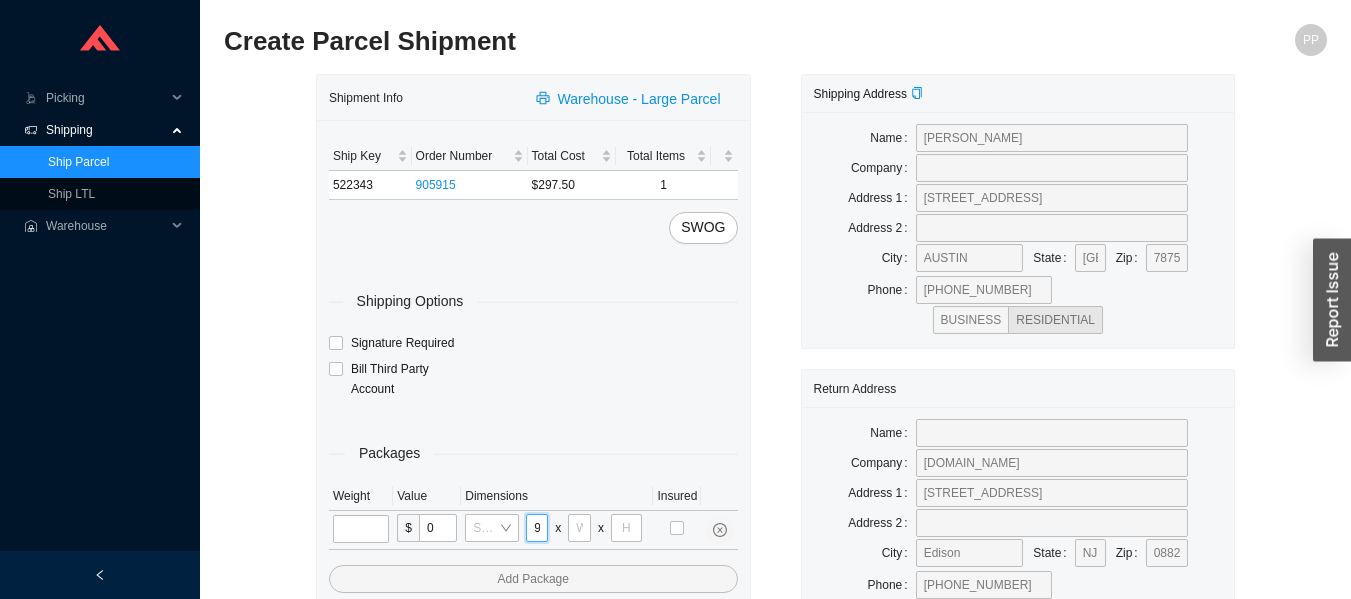 type on "39" 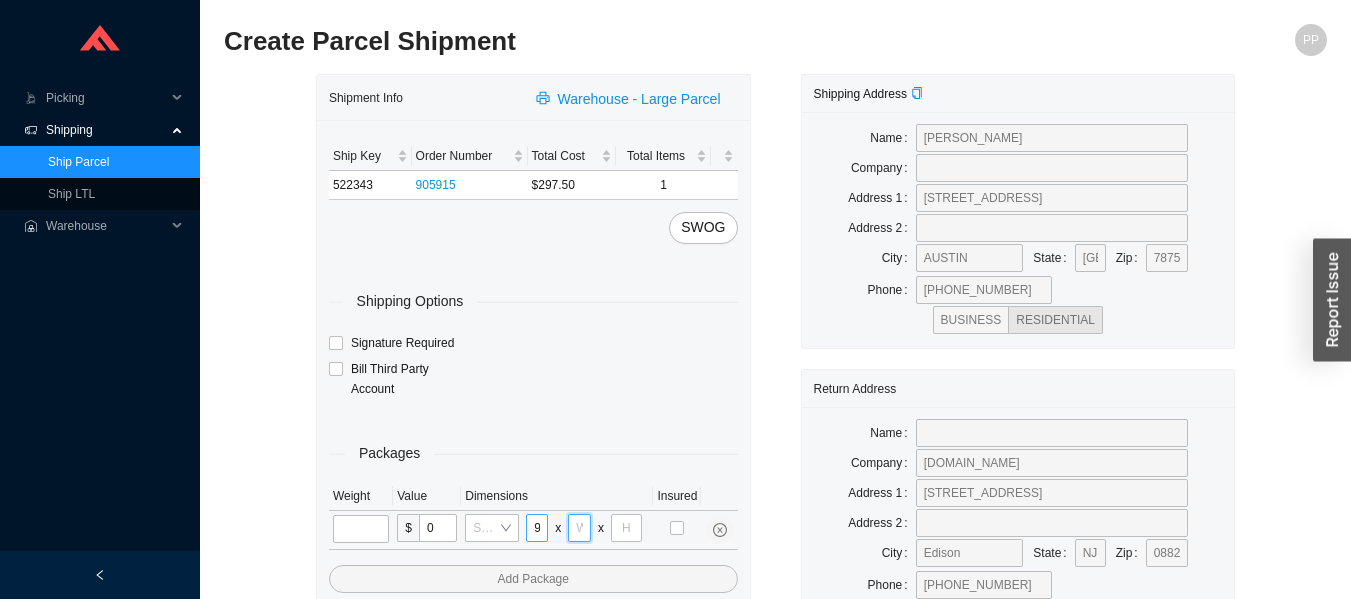 scroll, scrollTop: 0, scrollLeft: 0, axis: both 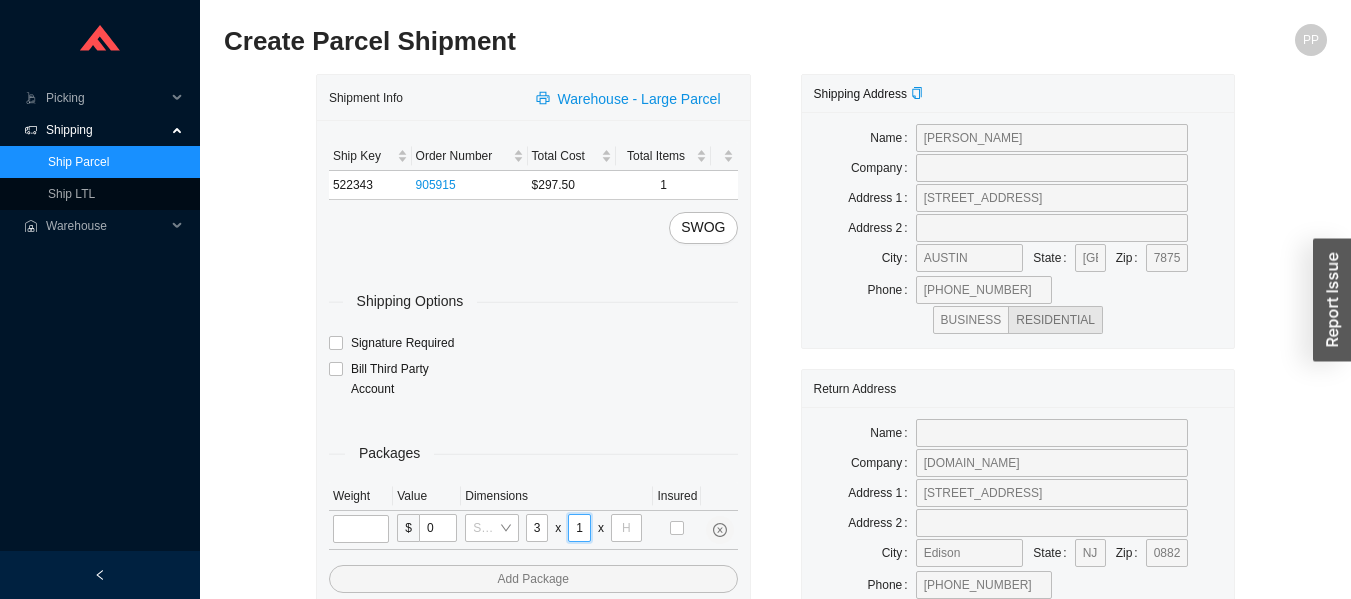 click on "16" at bounding box center (579, 528) 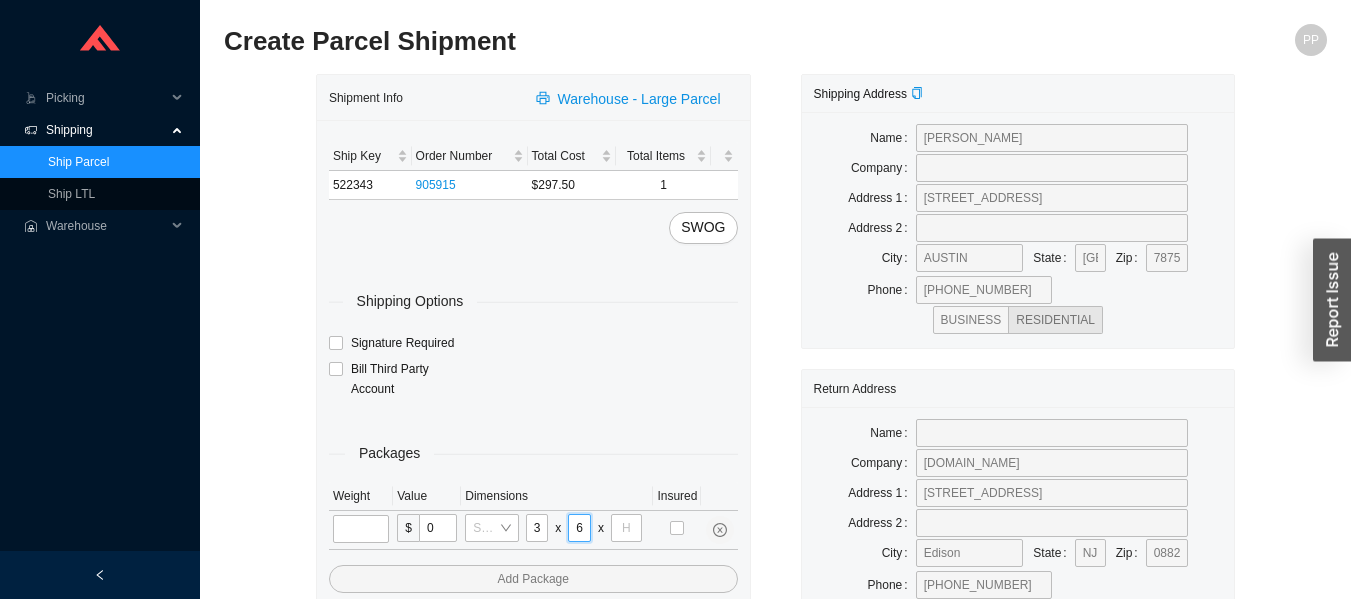 click on "6" at bounding box center (579, 528) 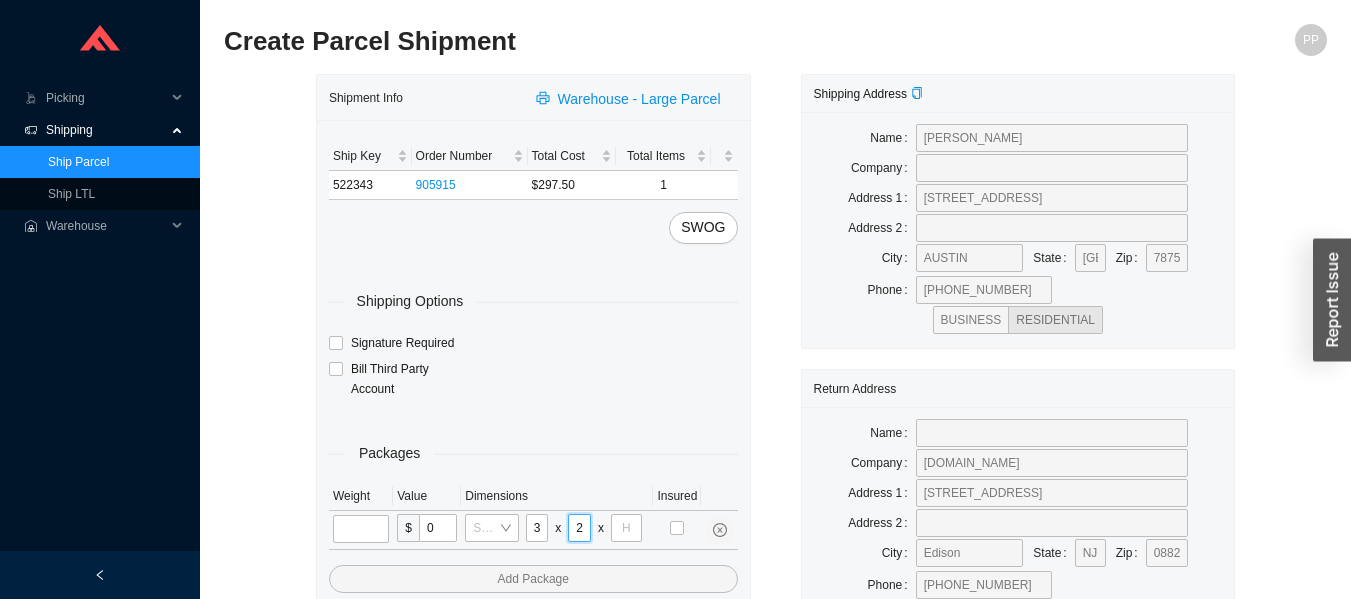 type on "26" 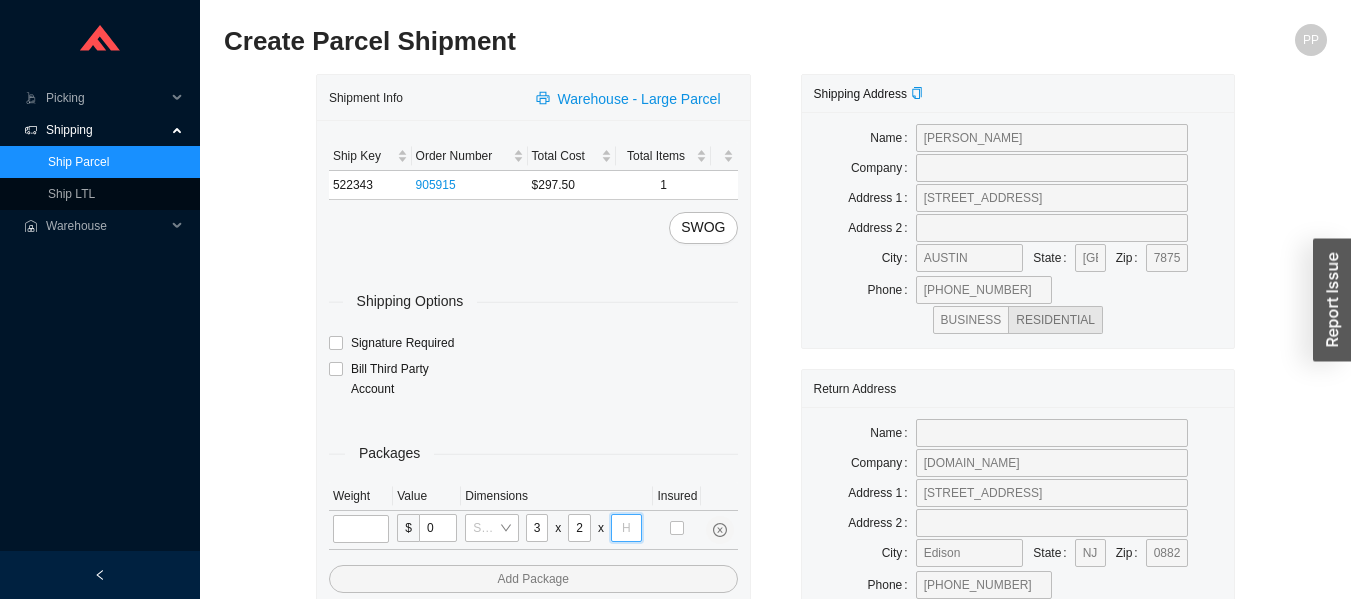 click at bounding box center (626, 528) 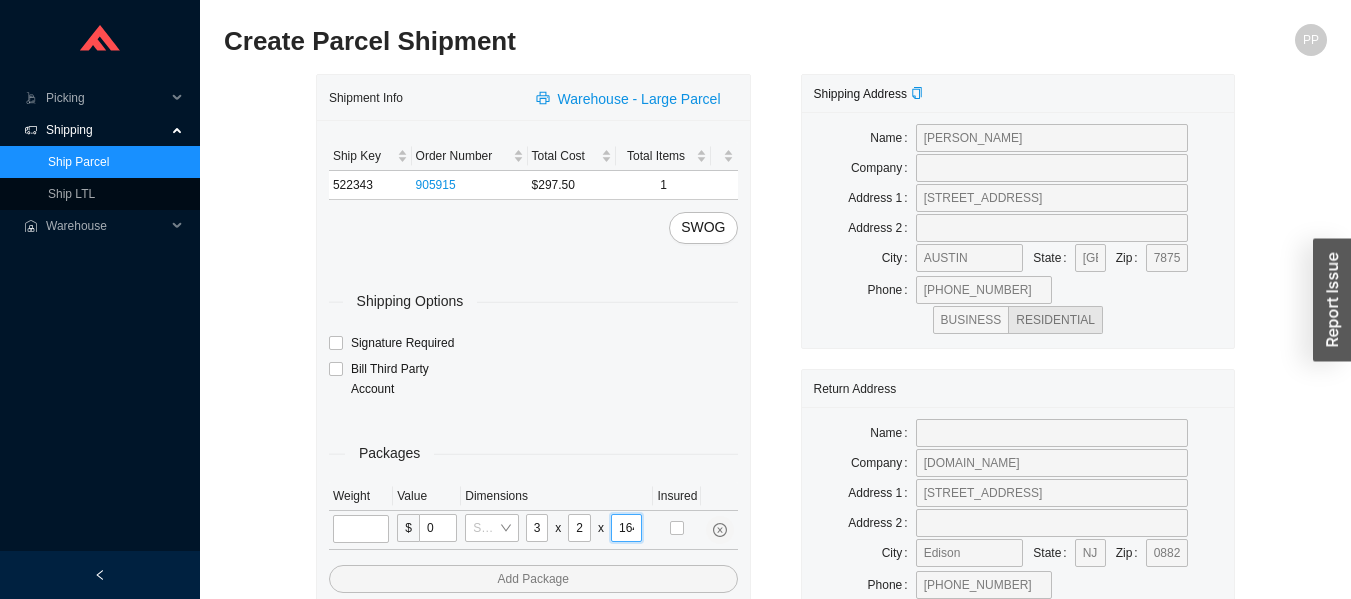 scroll, scrollTop: 0, scrollLeft: 5, axis: horizontal 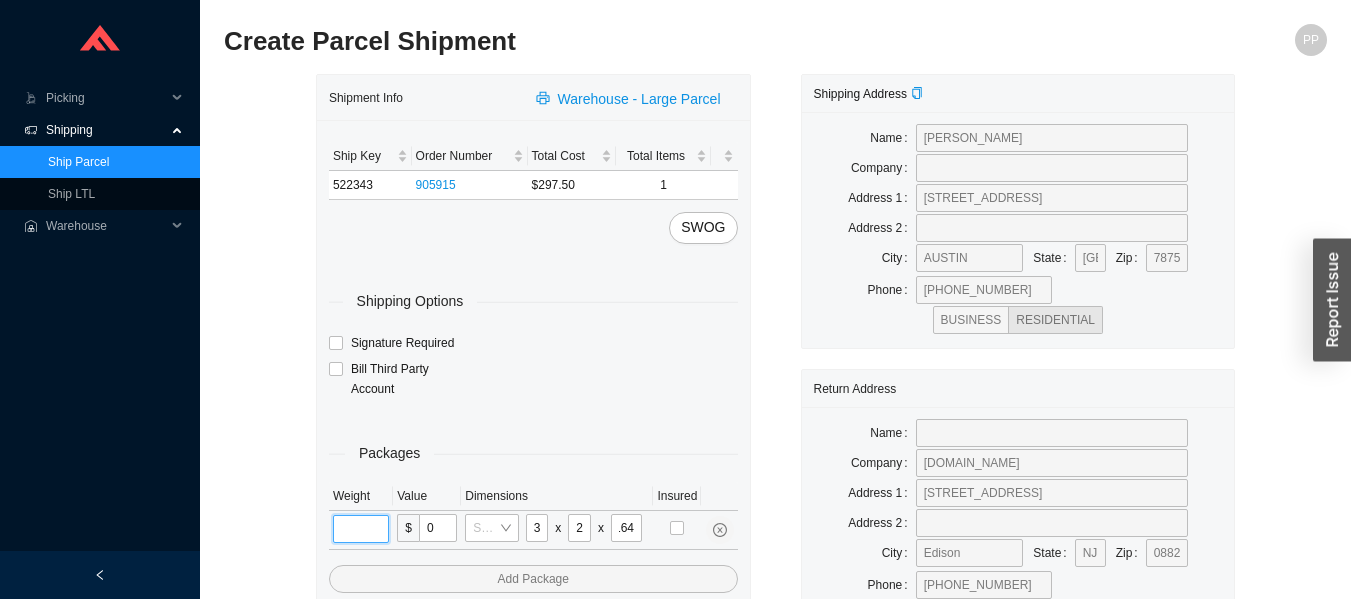 click at bounding box center [361, 529] 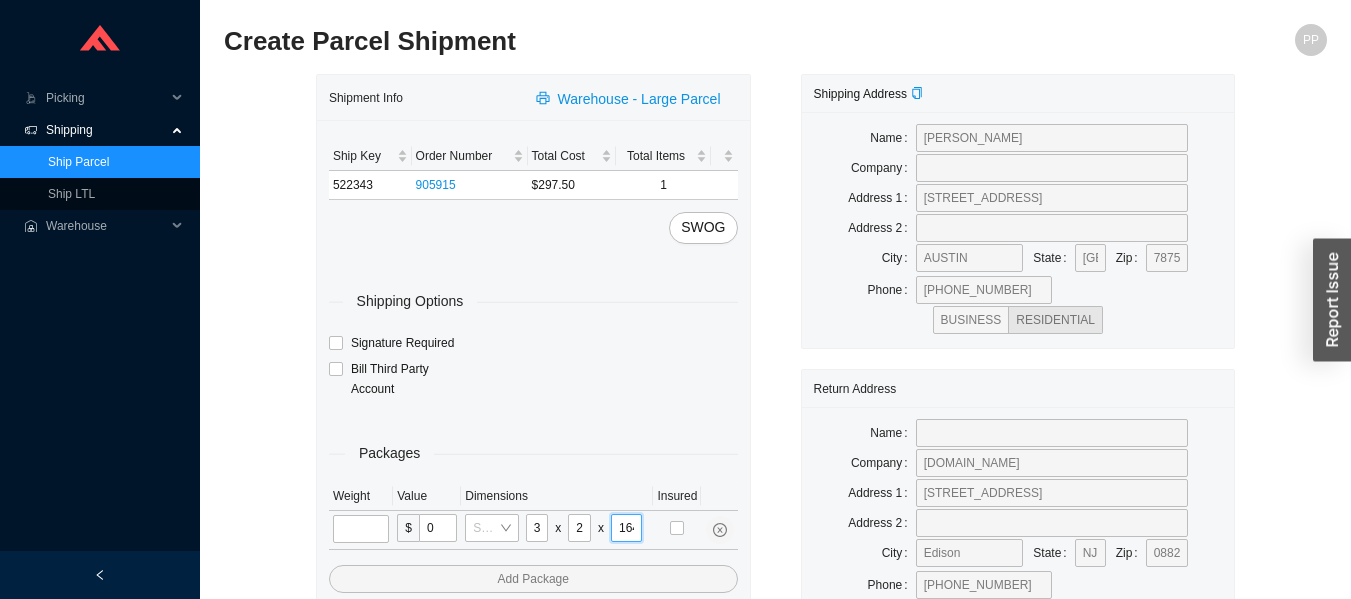 click on "164" at bounding box center [626, 528] 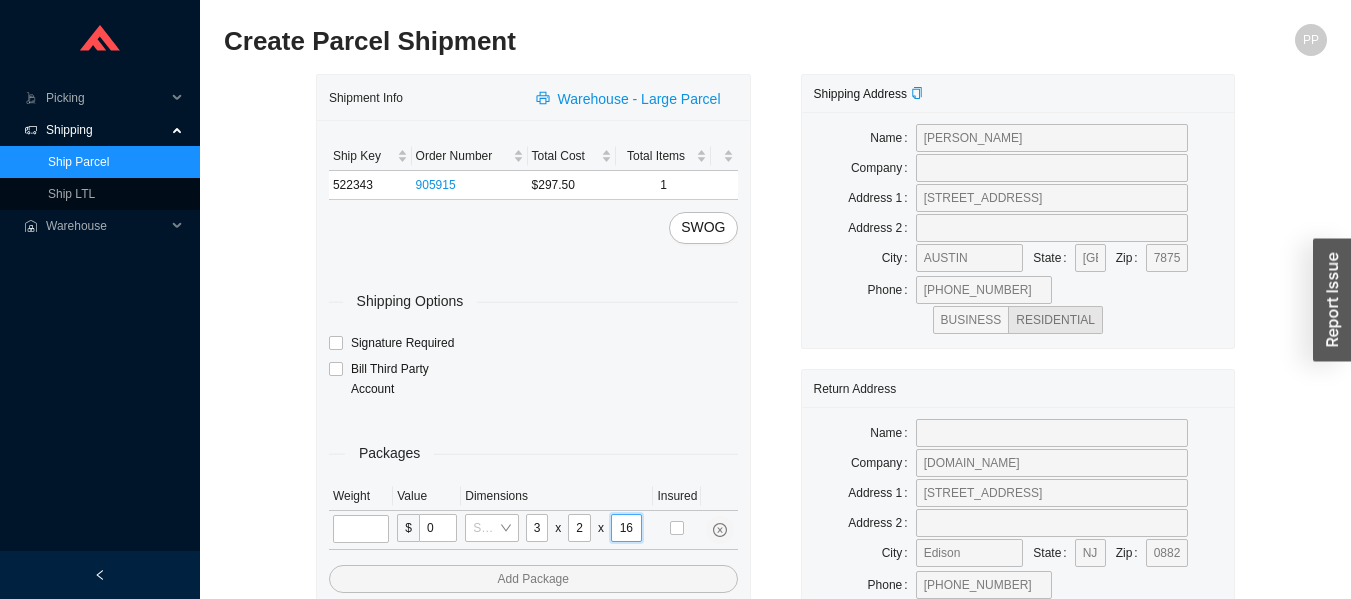 scroll, scrollTop: 0, scrollLeft: 0, axis: both 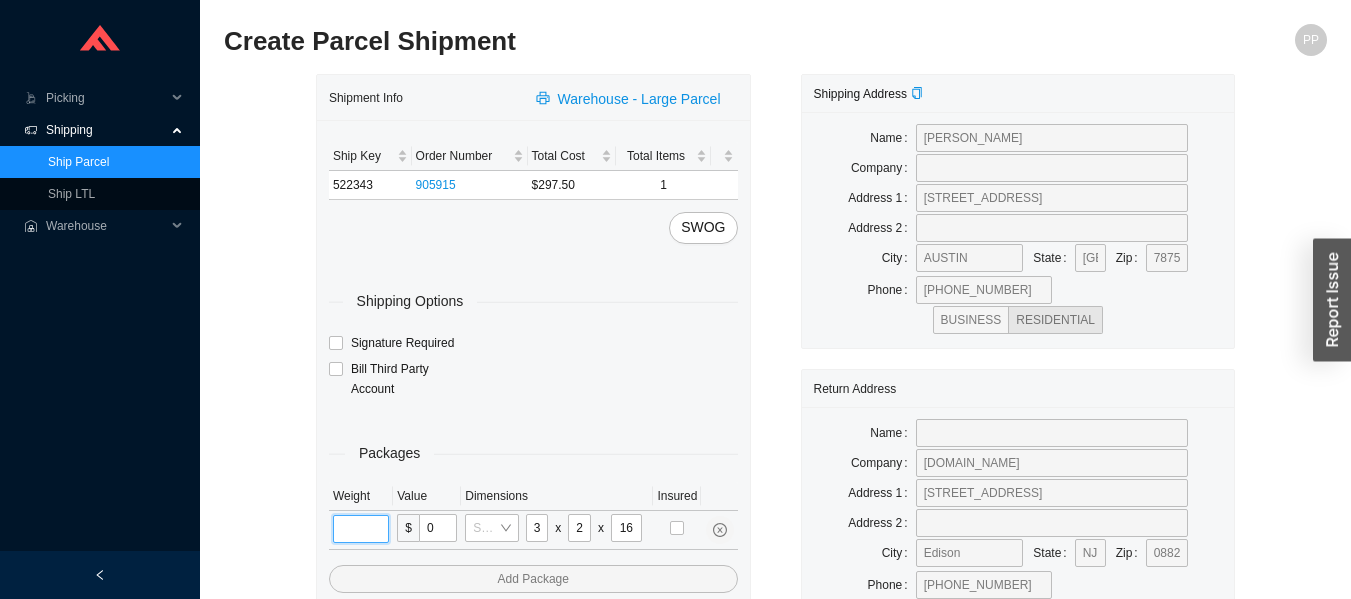 click at bounding box center (361, 529) 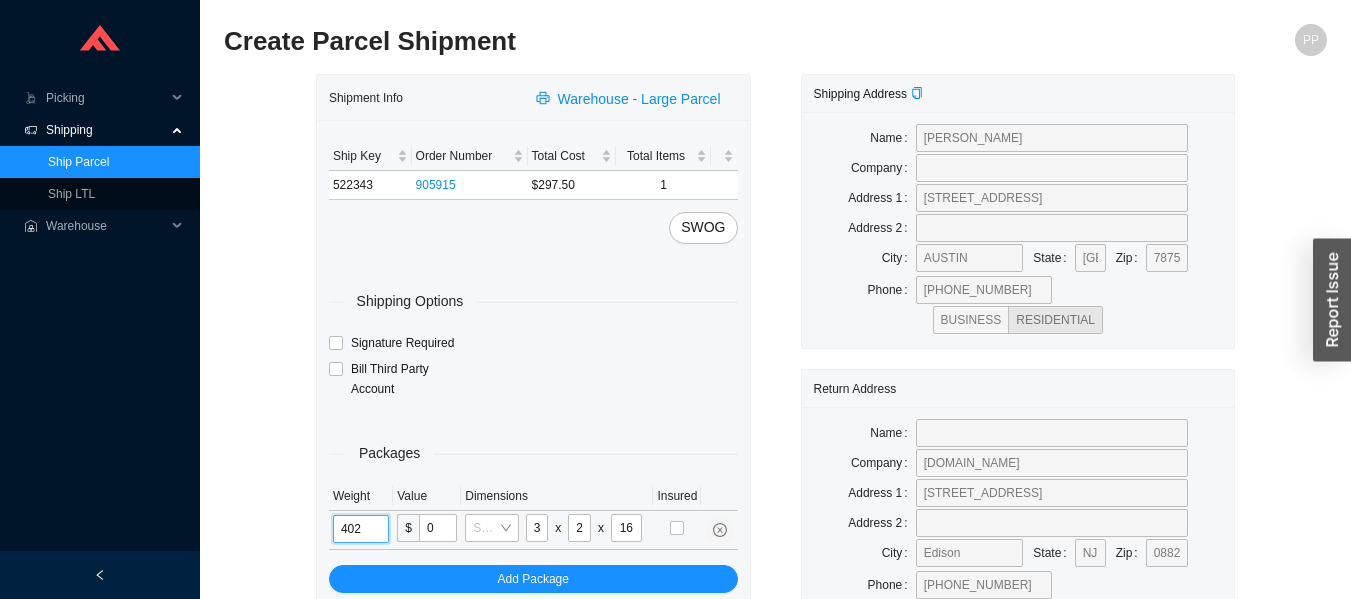 type on "40" 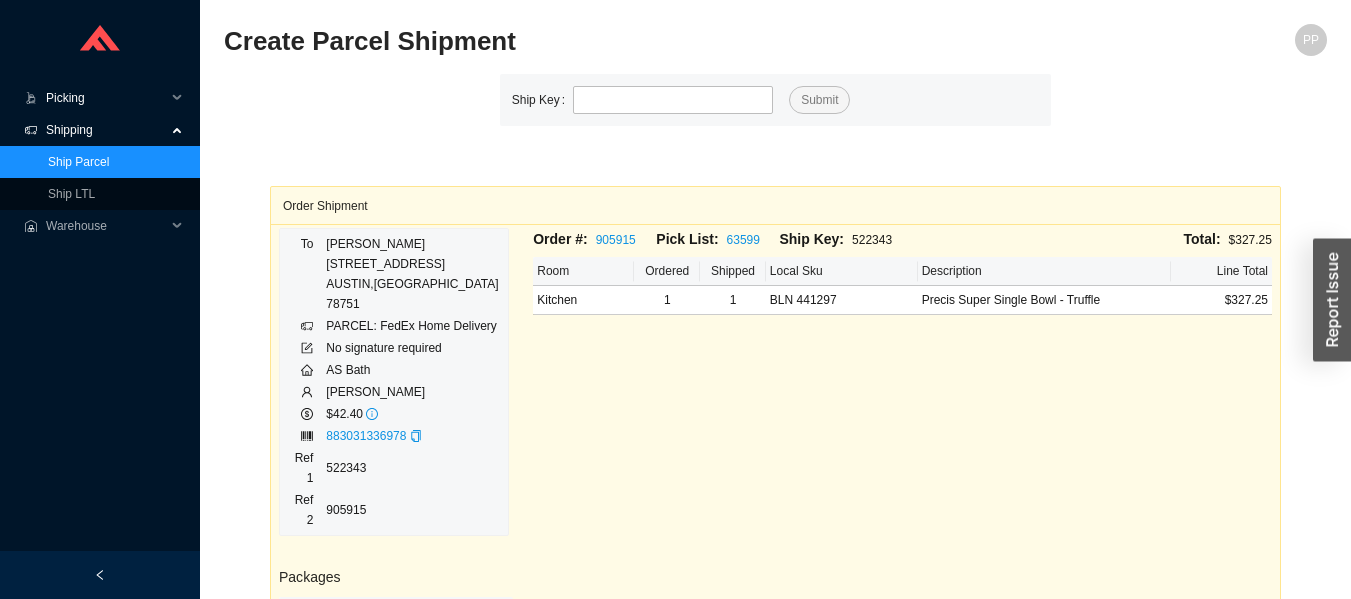 click on "Picking" at bounding box center (106, 98) 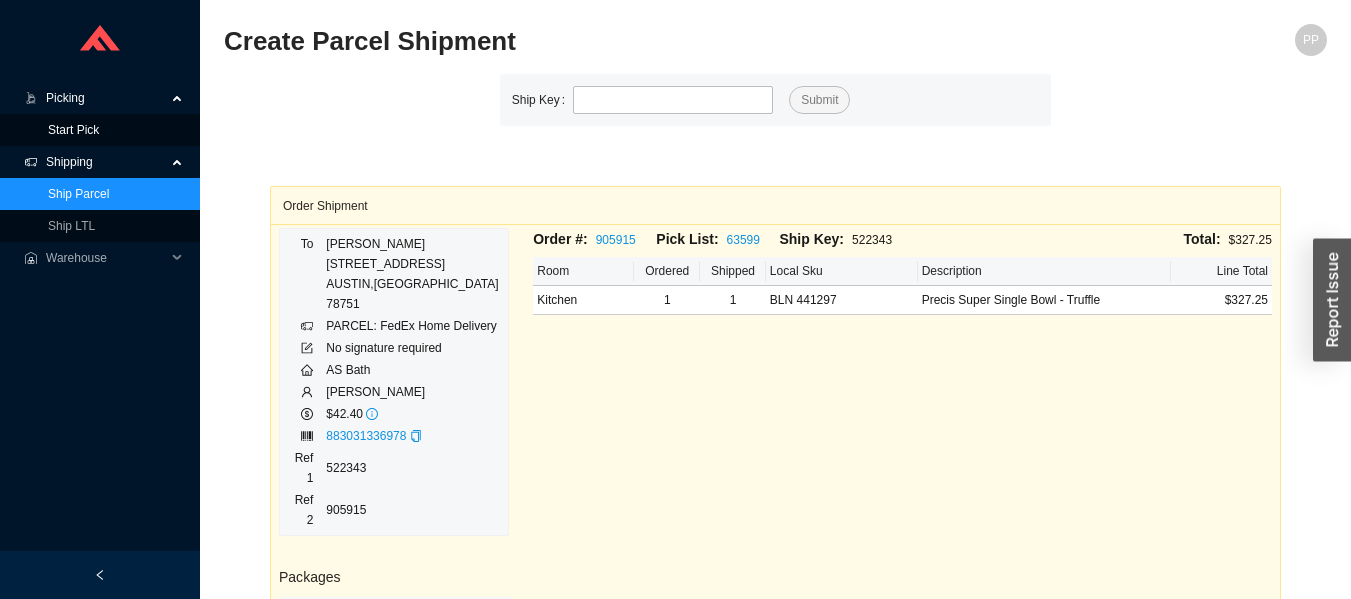 click on "Start Pick" at bounding box center (73, 130) 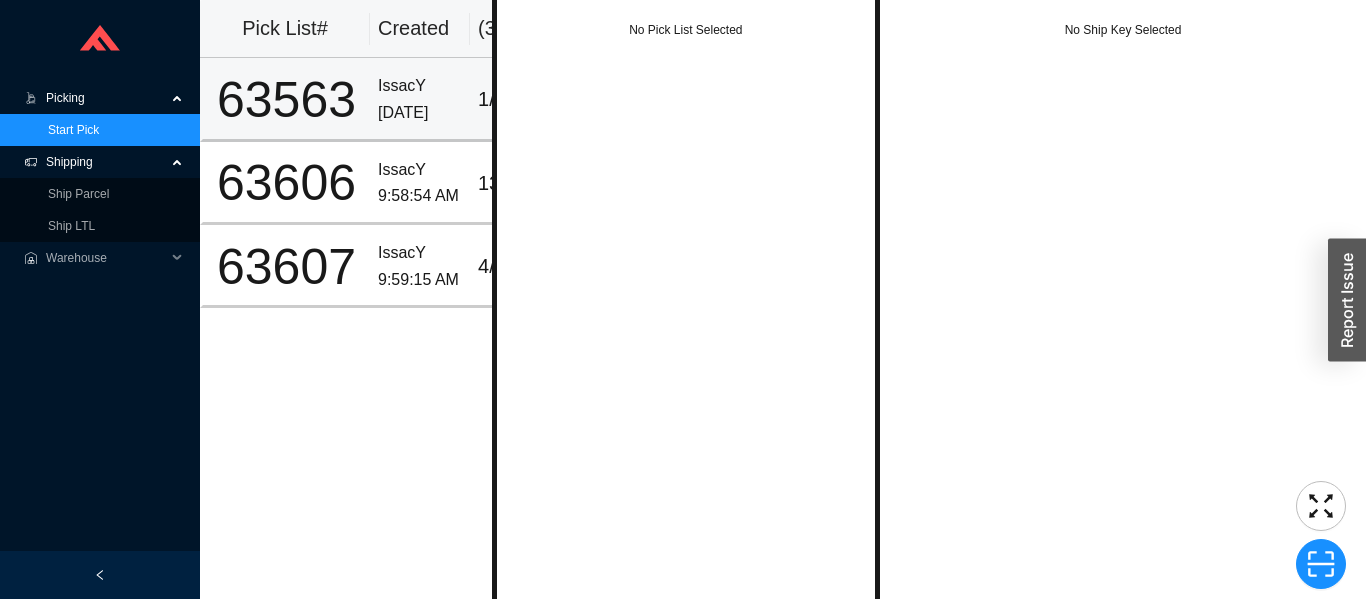 click on "63563" at bounding box center (286, 100) 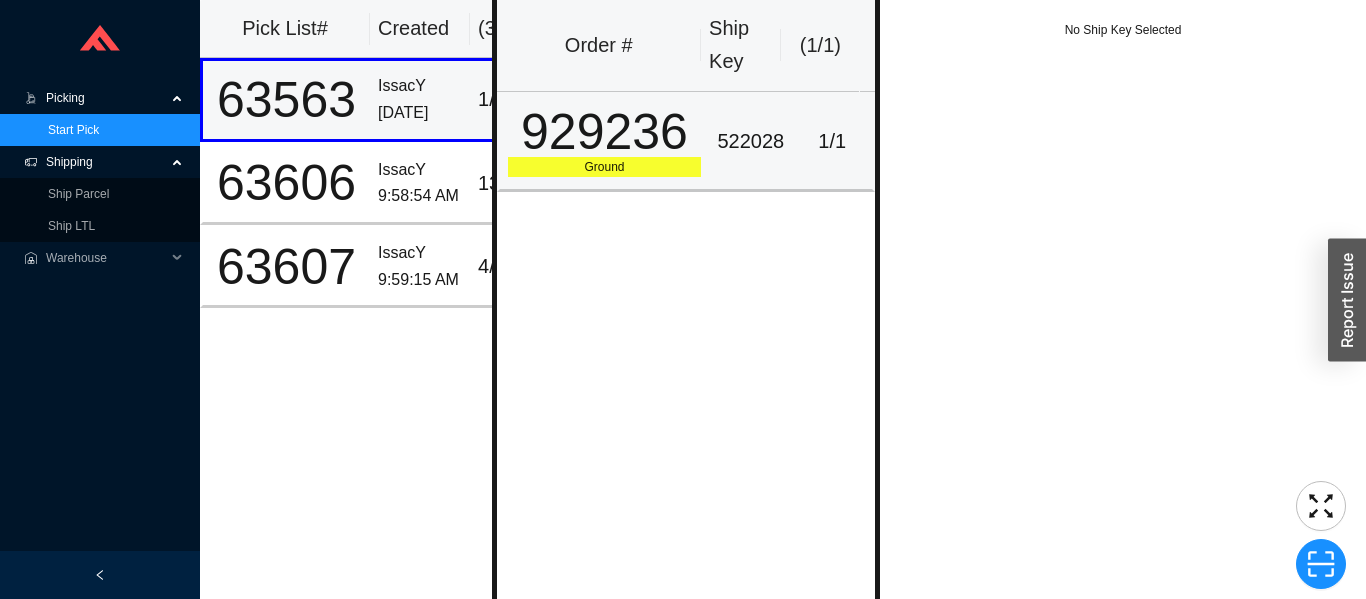 click on "929236" at bounding box center [605, 132] 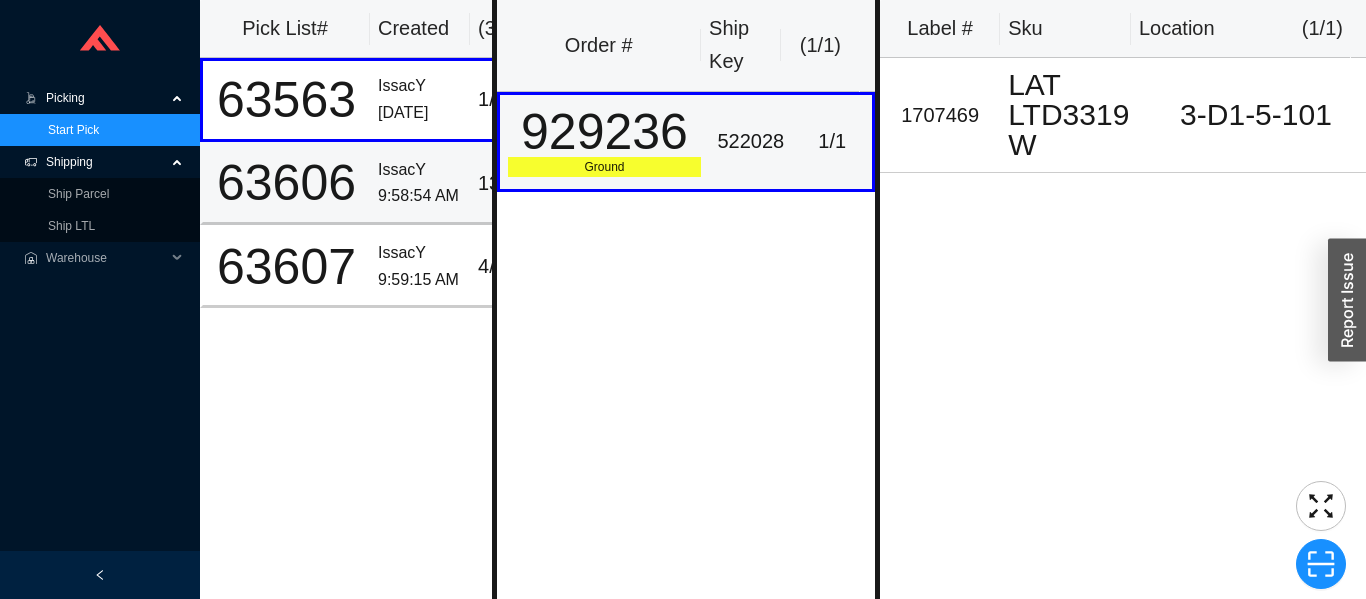 click on "IssacY" at bounding box center [420, 170] 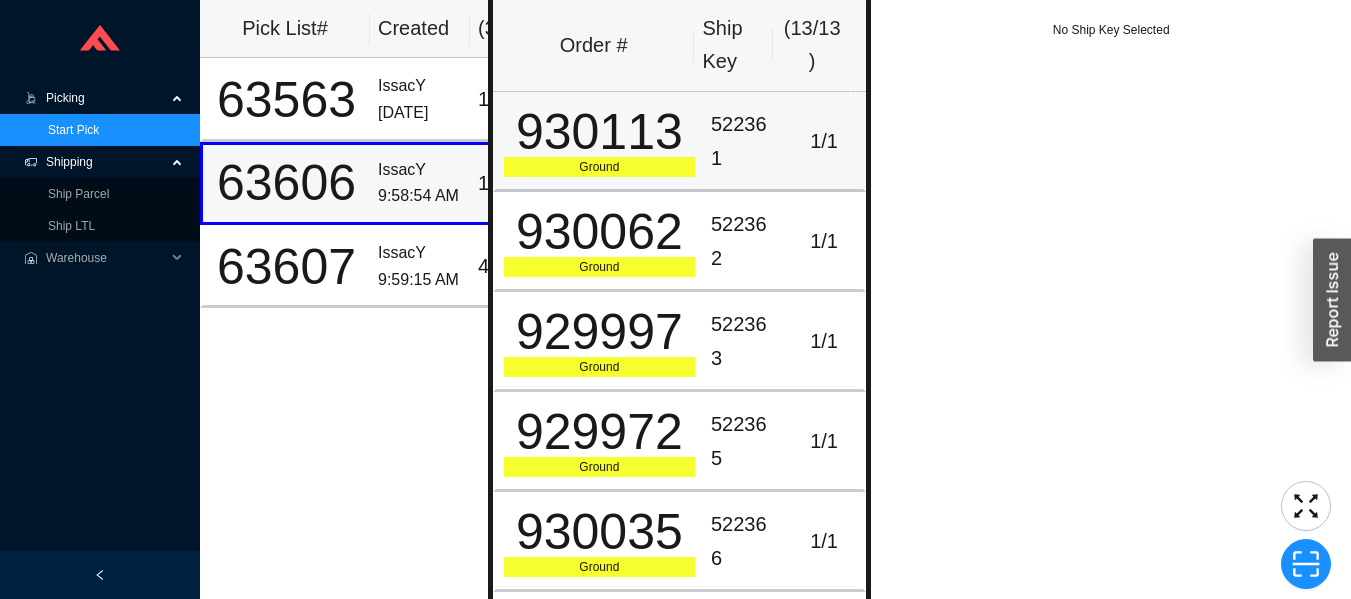 click on "522361" at bounding box center [744, 141] 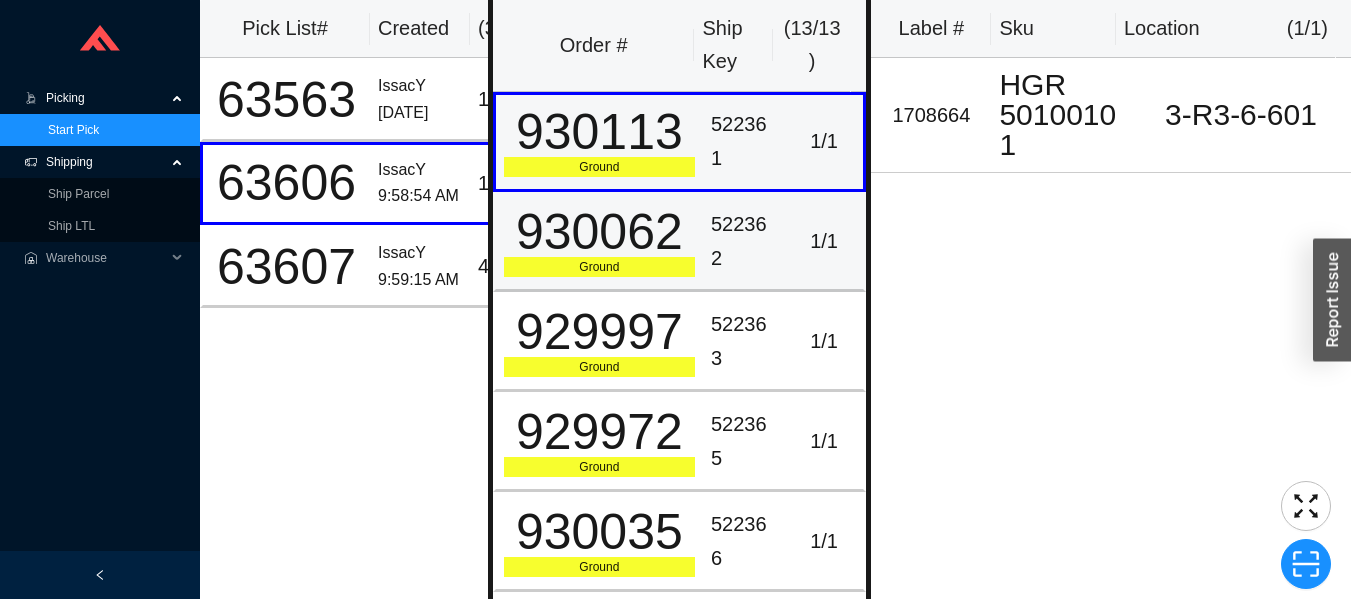 click on "522362" at bounding box center [744, 241] 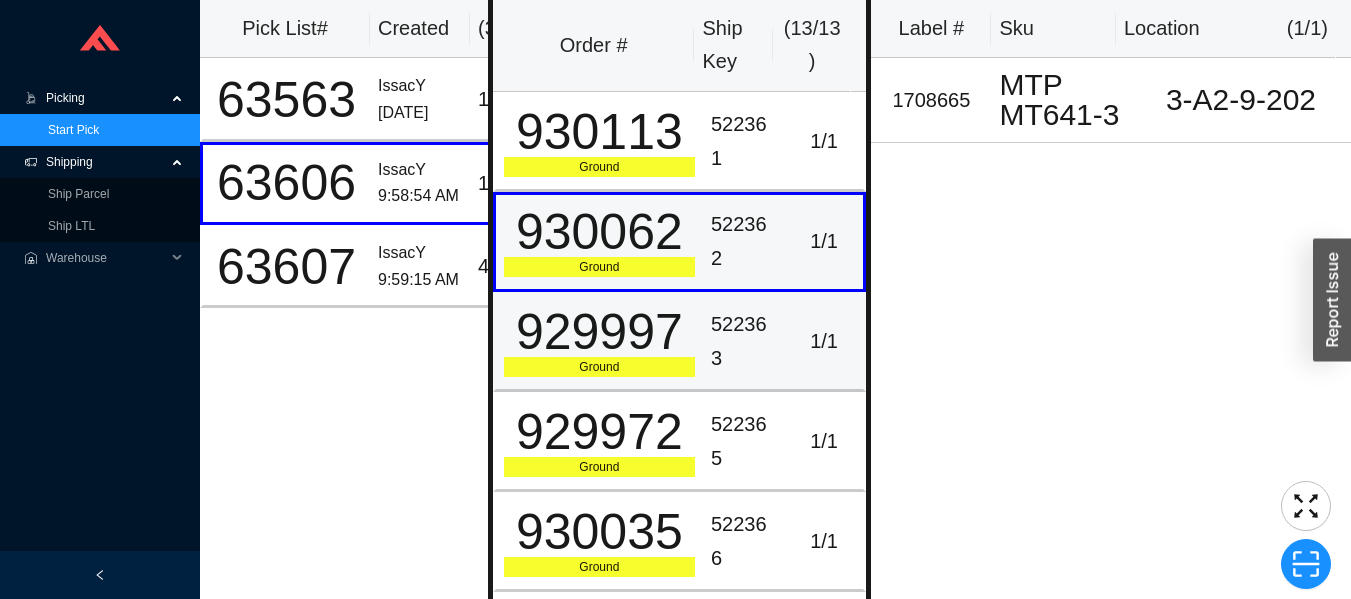 click on "522363" at bounding box center (744, 341) 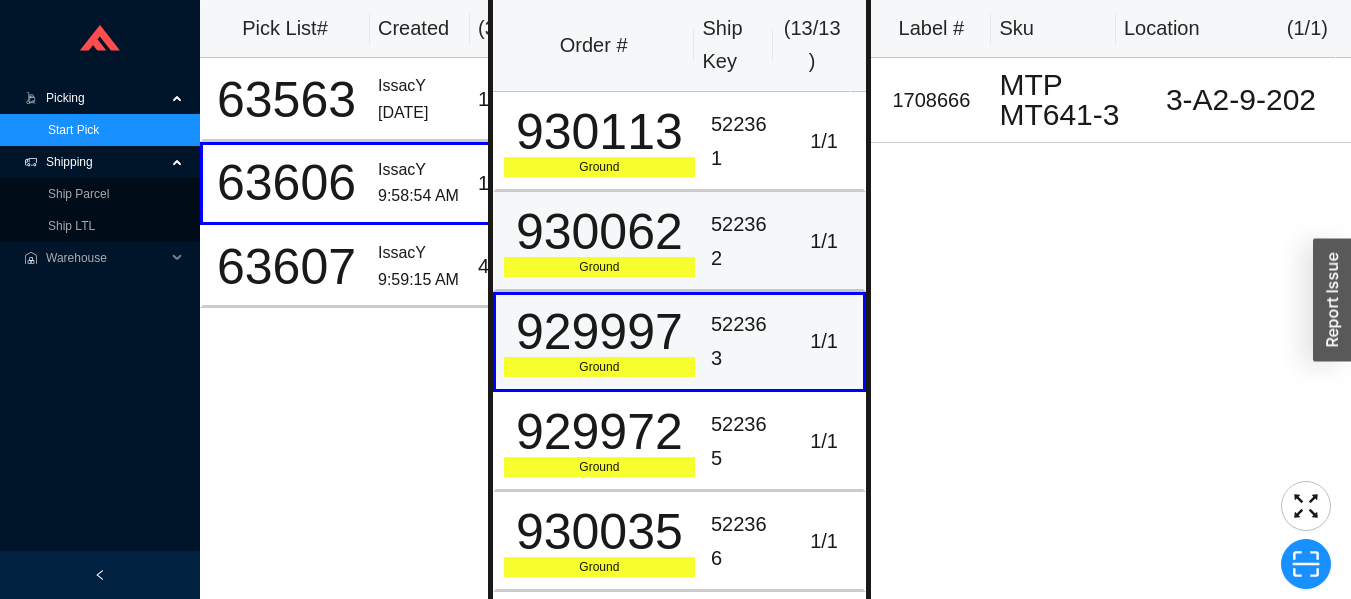 click on "522362" at bounding box center (744, 241) 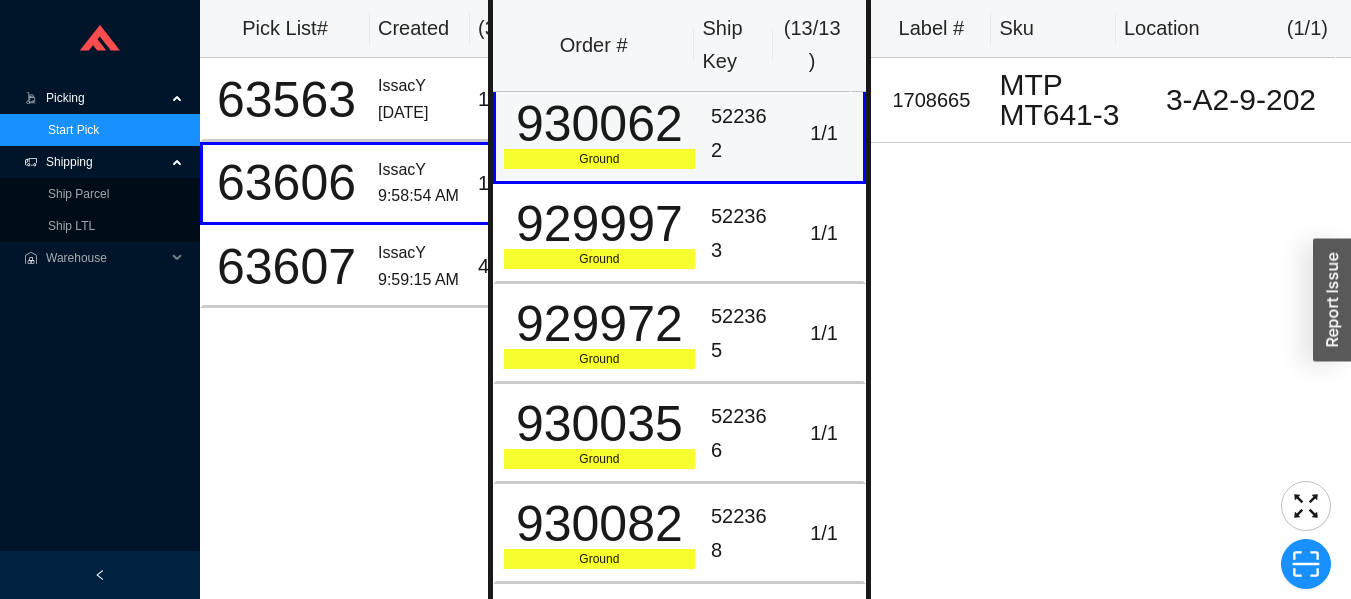 scroll, scrollTop: 110, scrollLeft: 0, axis: vertical 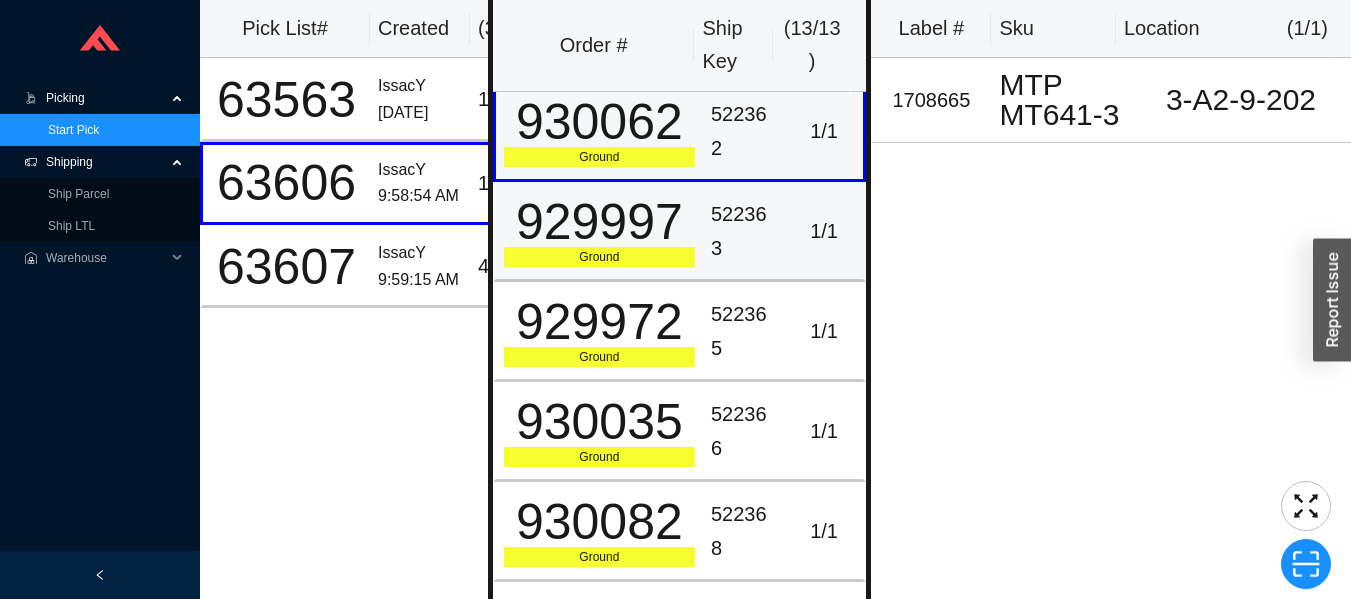 click on "522363" at bounding box center [744, 231] 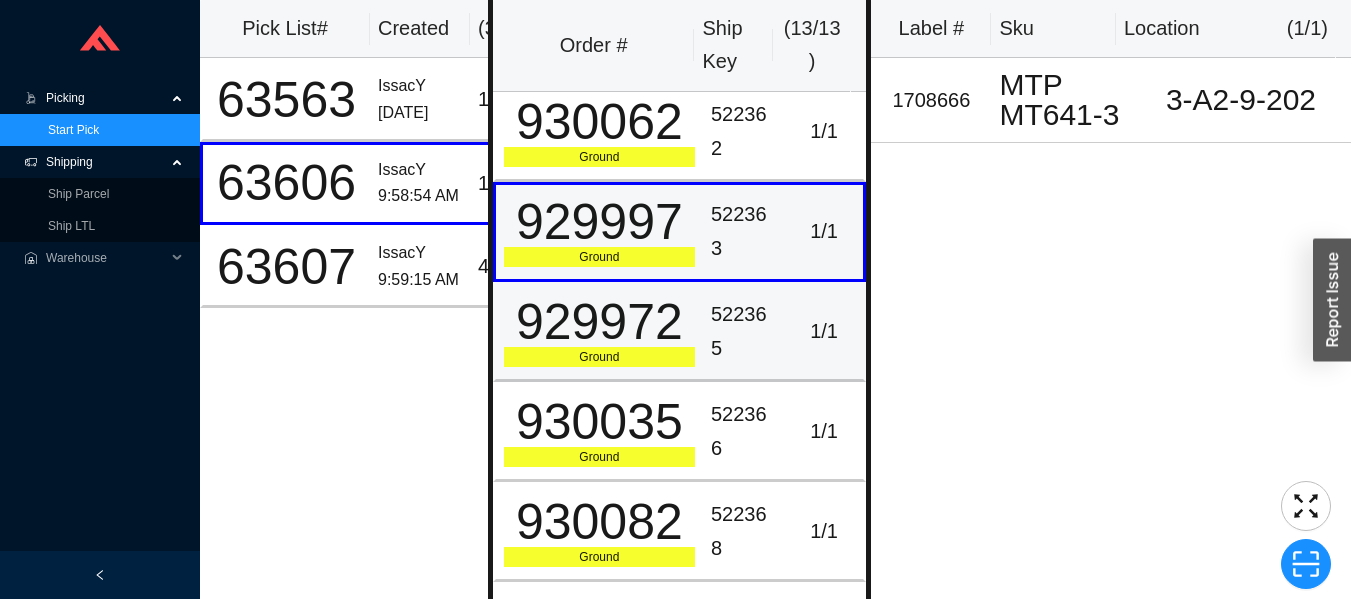 click on "522365" at bounding box center [744, 331] 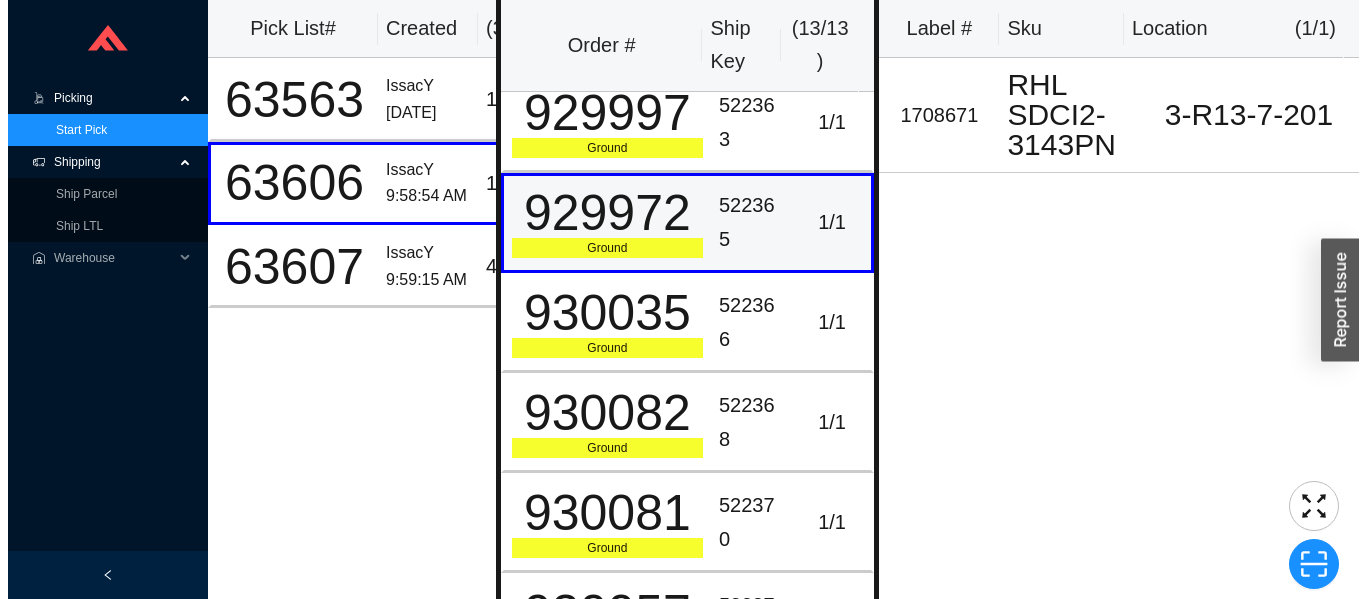 scroll, scrollTop: 221, scrollLeft: 0, axis: vertical 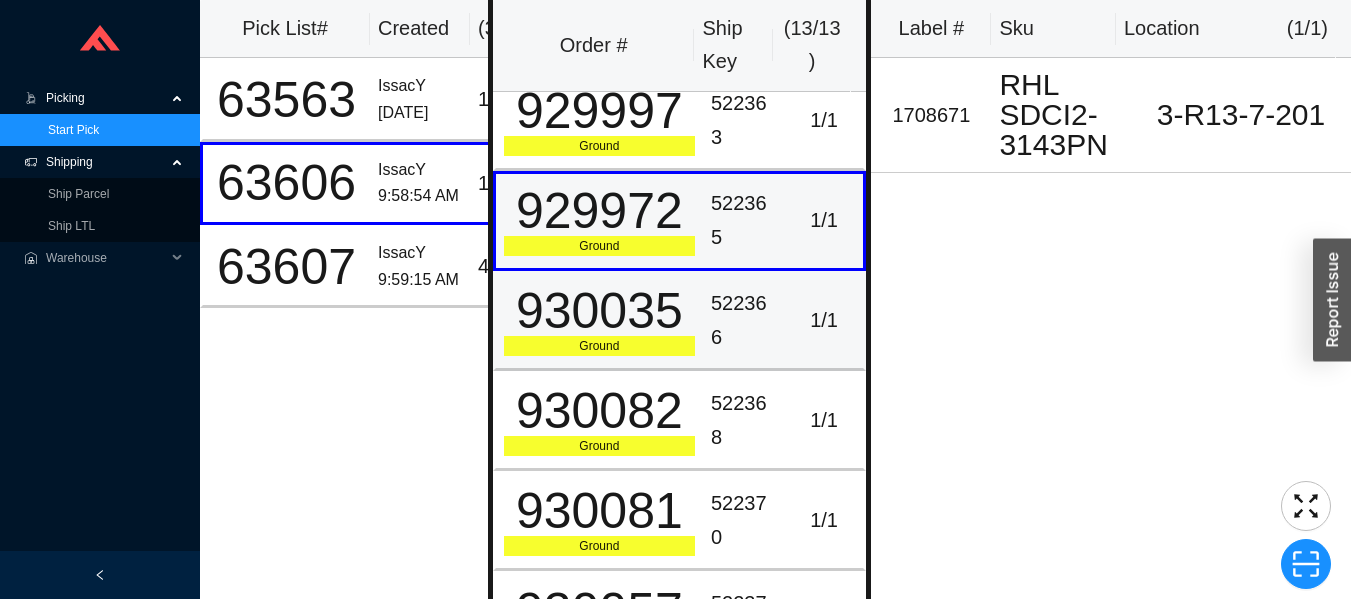 click on "522366" at bounding box center [744, 321] 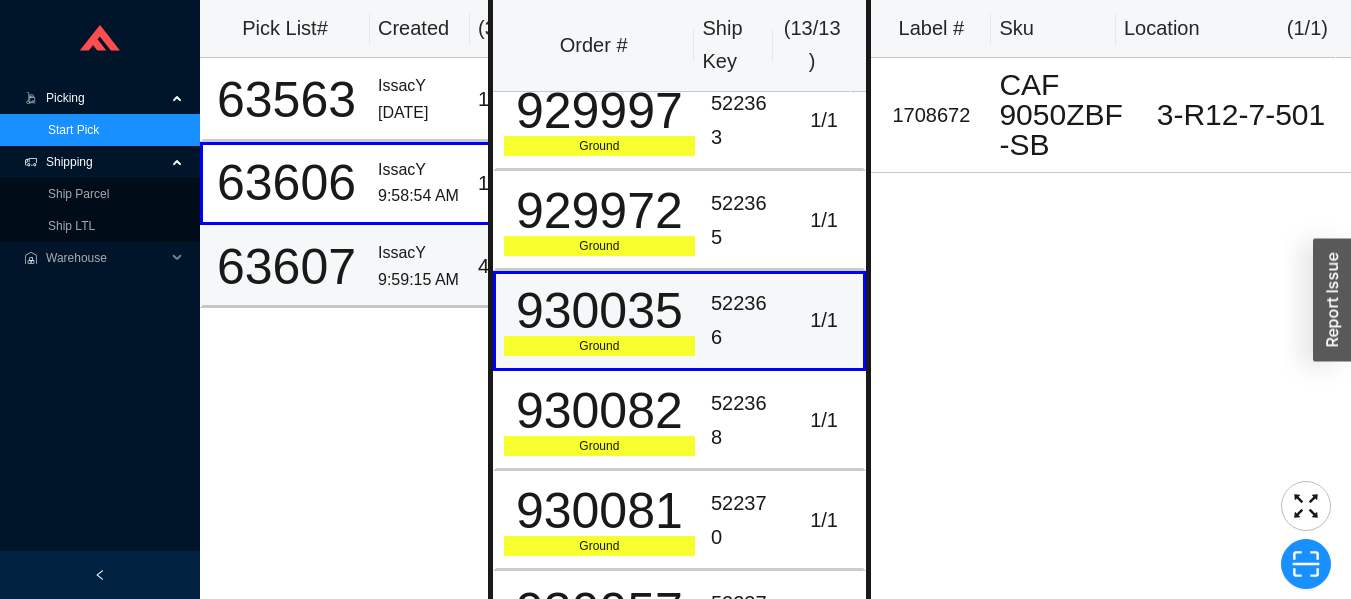 click on "IssacY" at bounding box center [420, 253] 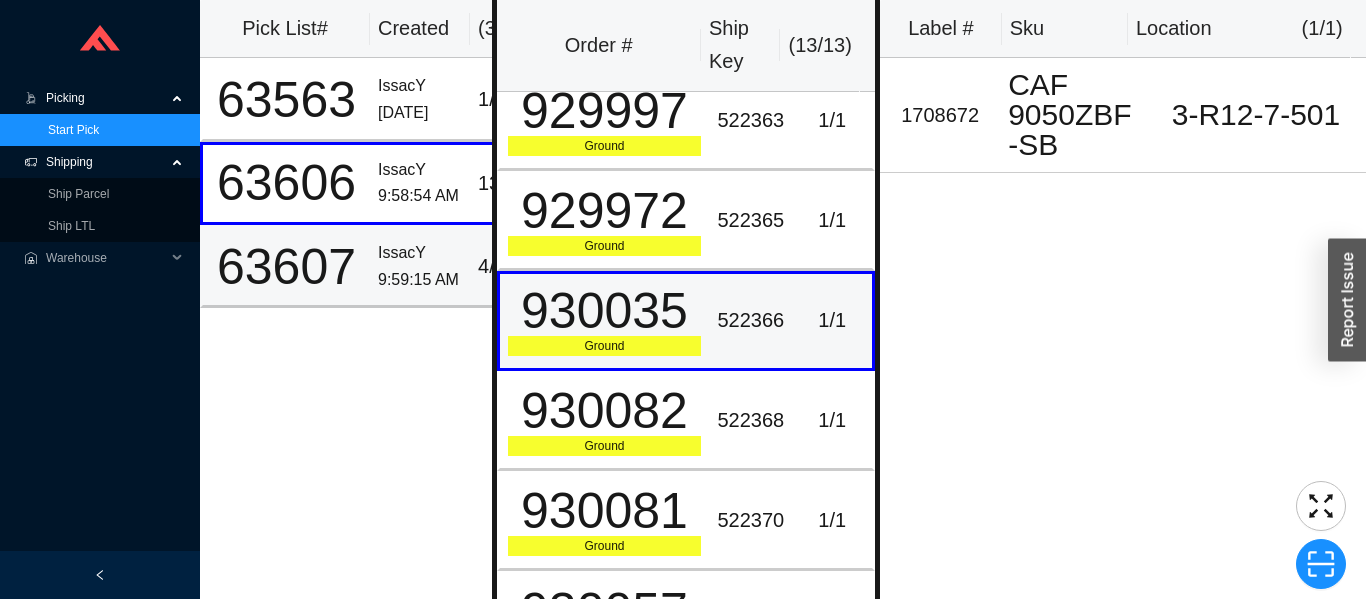 scroll, scrollTop: 0, scrollLeft: 0, axis: both 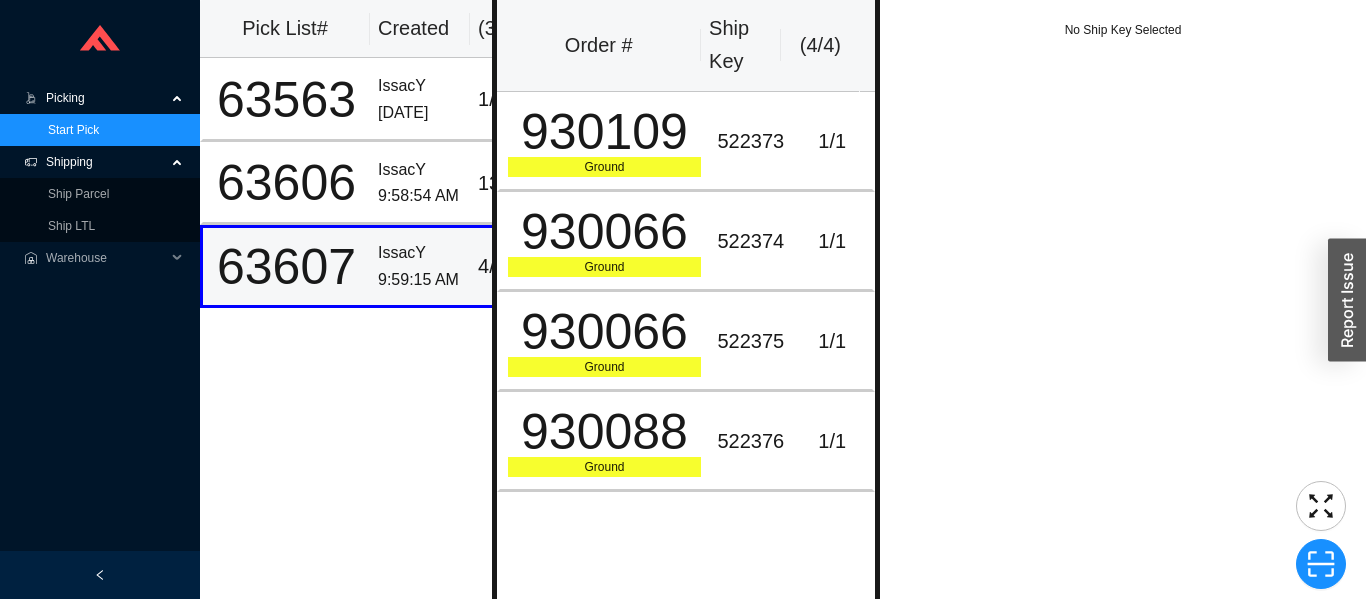 click on "522373" at bounding box center [750, 141] 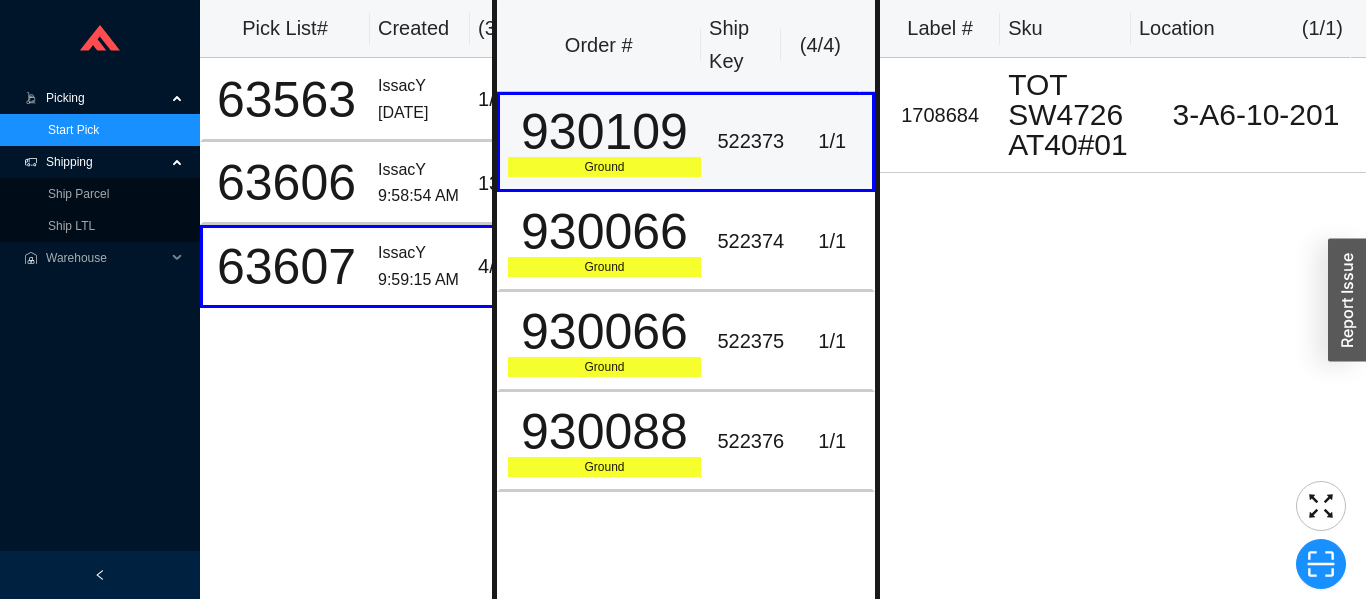 click on "522374" at bounding box center [750, 241] 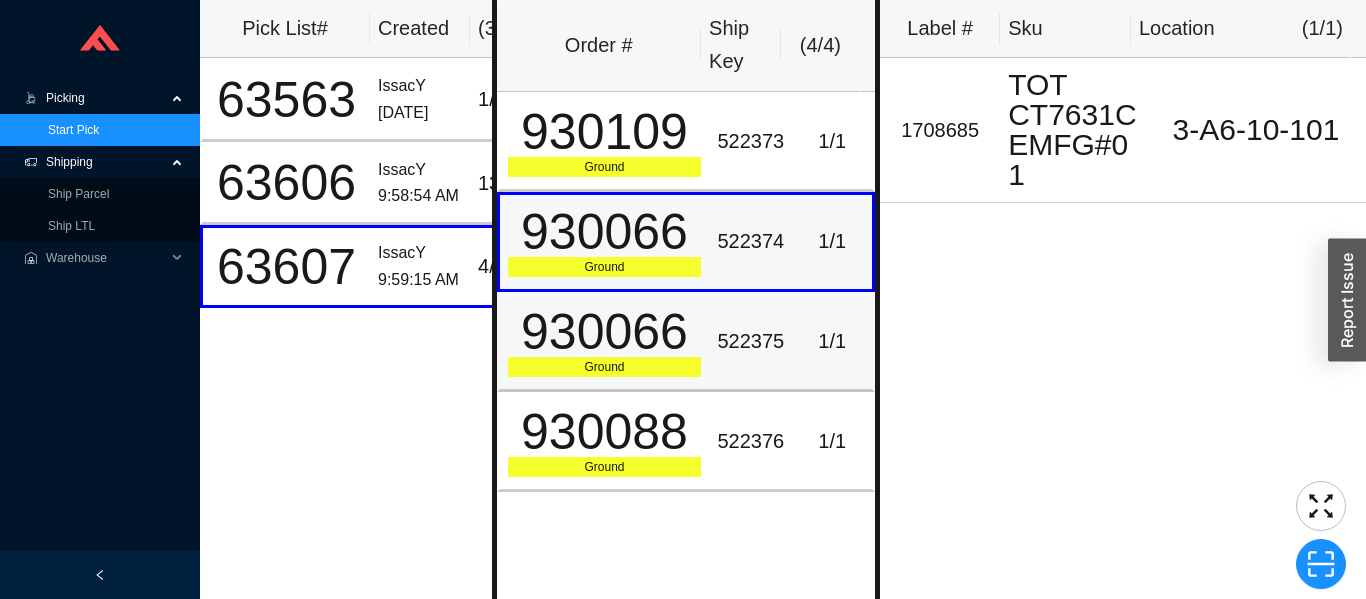 click on "522375" at bounding box center [750, 342] 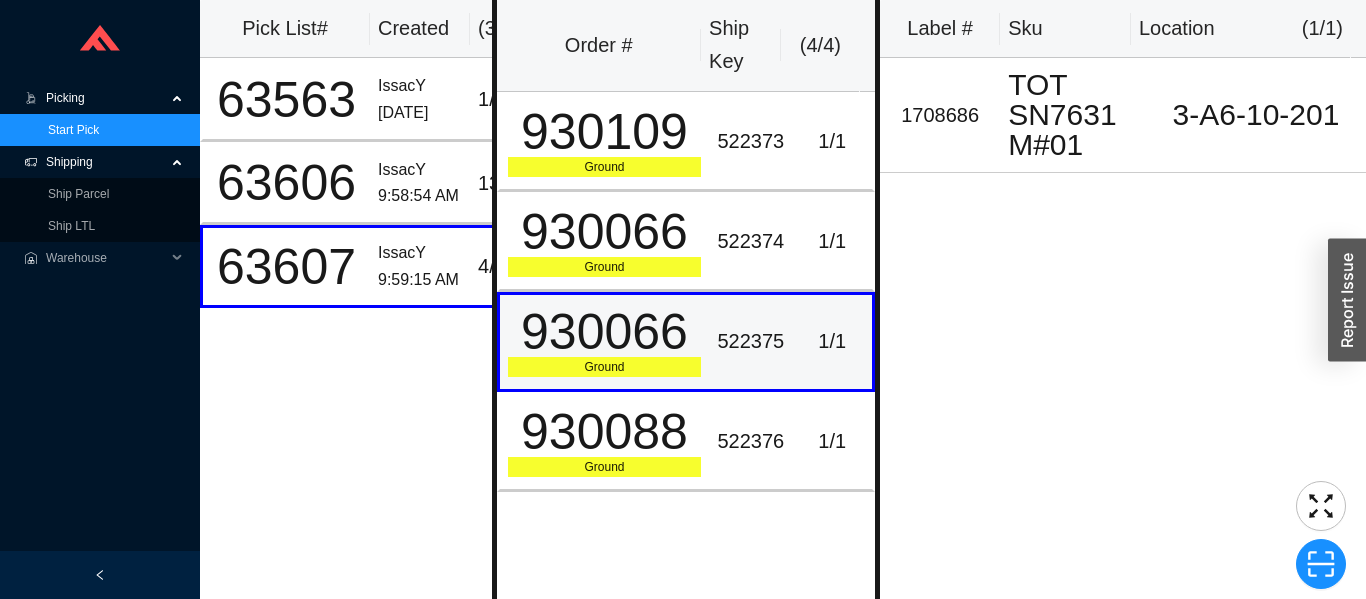 click on "1 / 1" at bounding box center (833, 342) 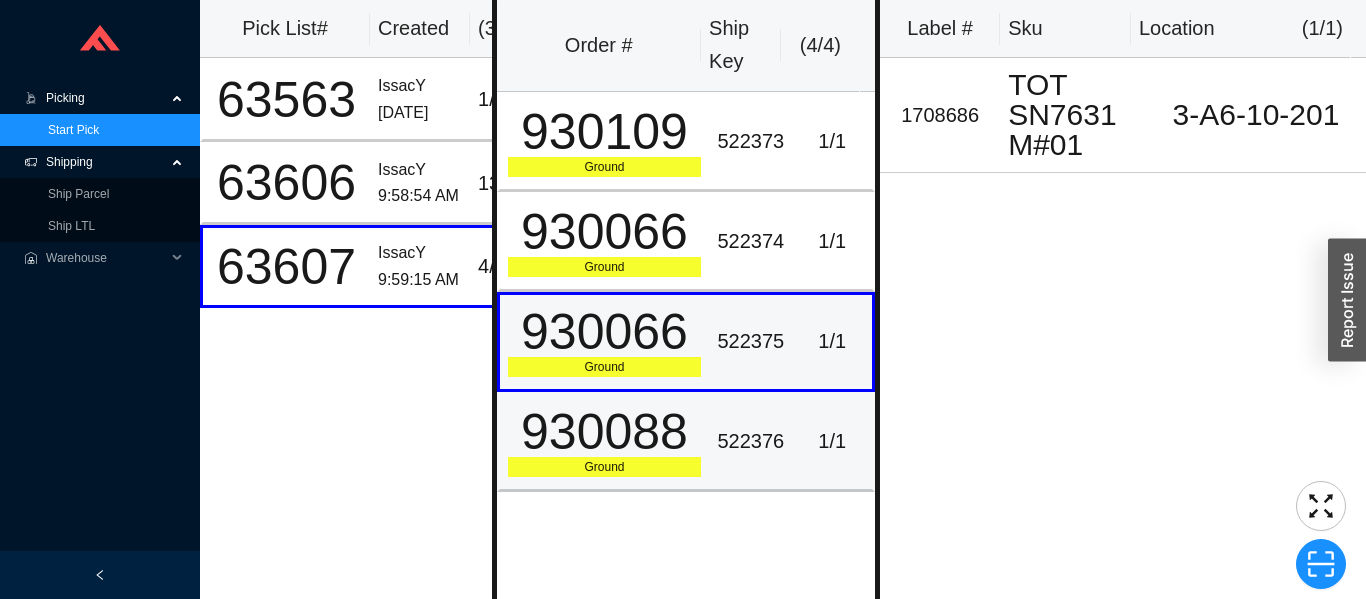 click on "522376" at bounding box center [750, 441] 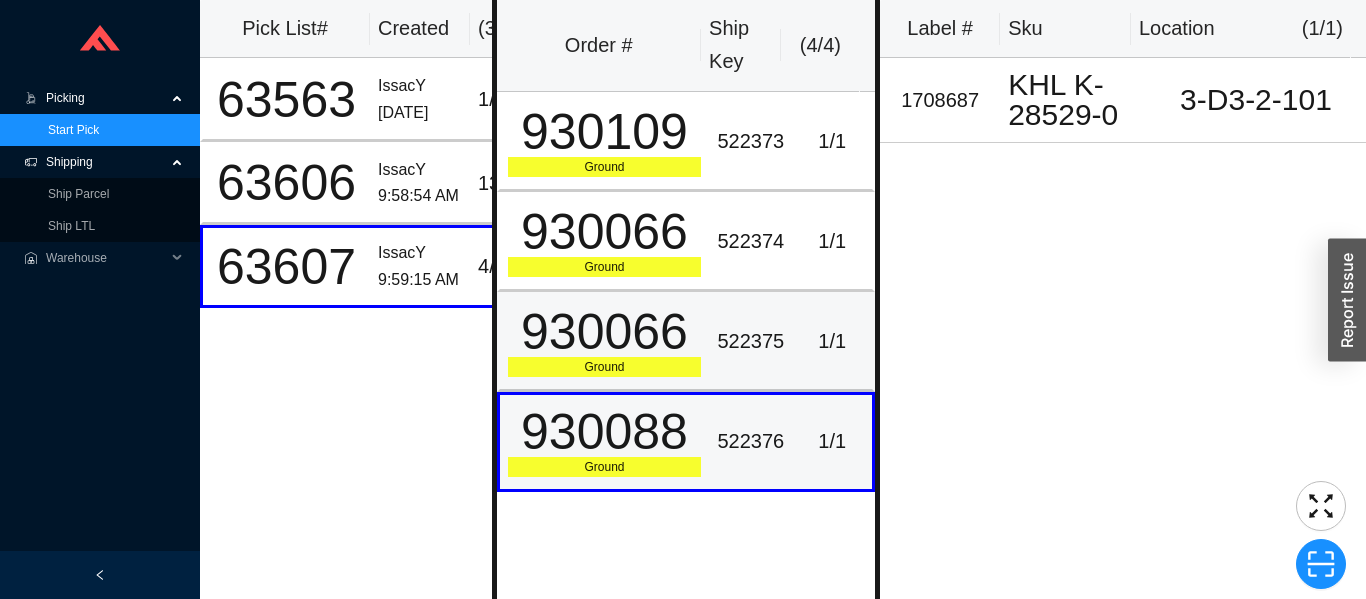 click on "930066" at bounding box center (605, 332) 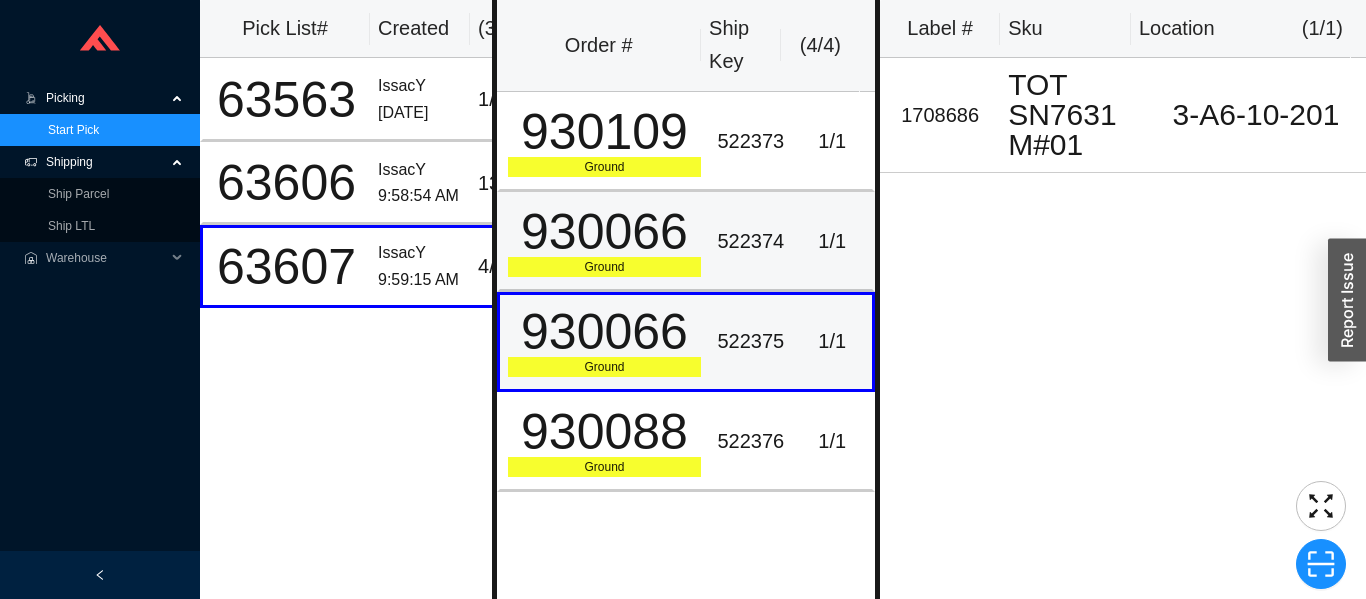 click on "930066" at bounding box center (605, 232) 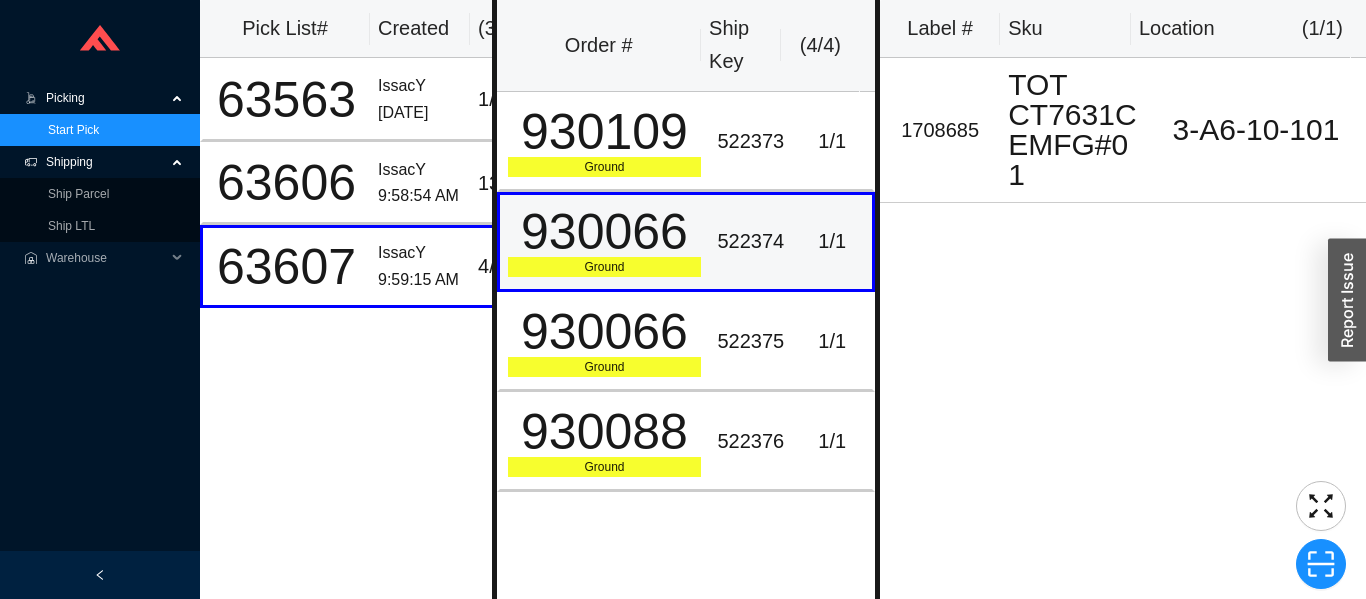 click on "930066 Ground" at bounding box center [603, 242] 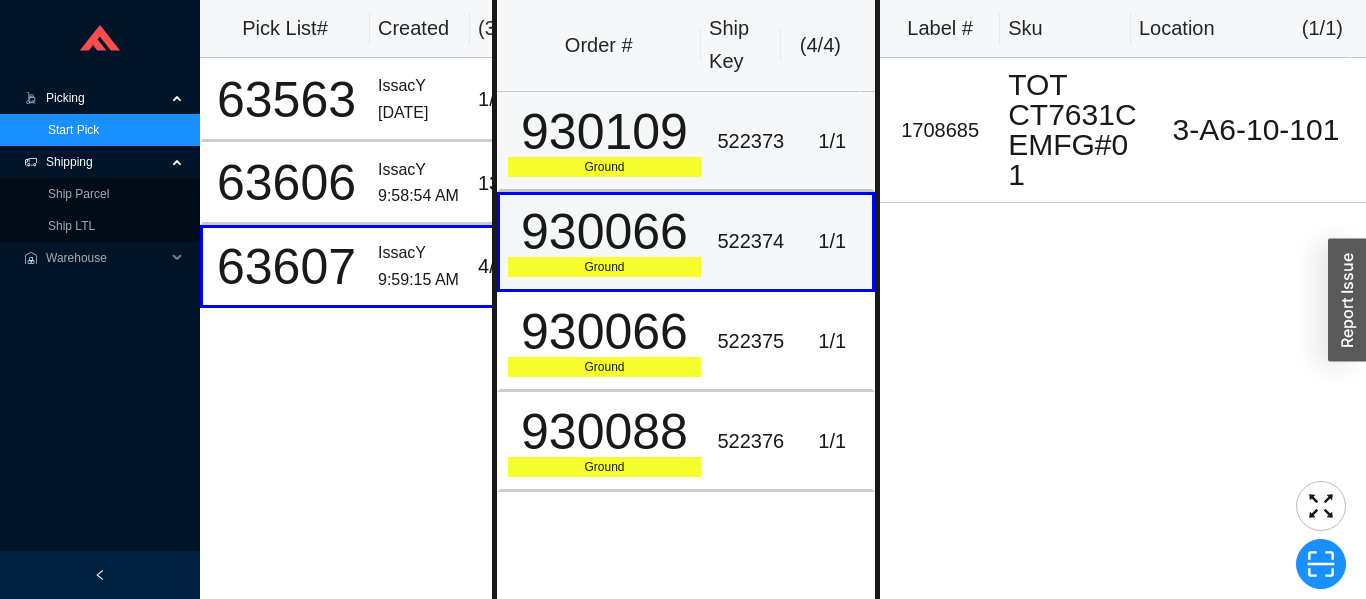 click on "930109" at bounding box center [605, 132] 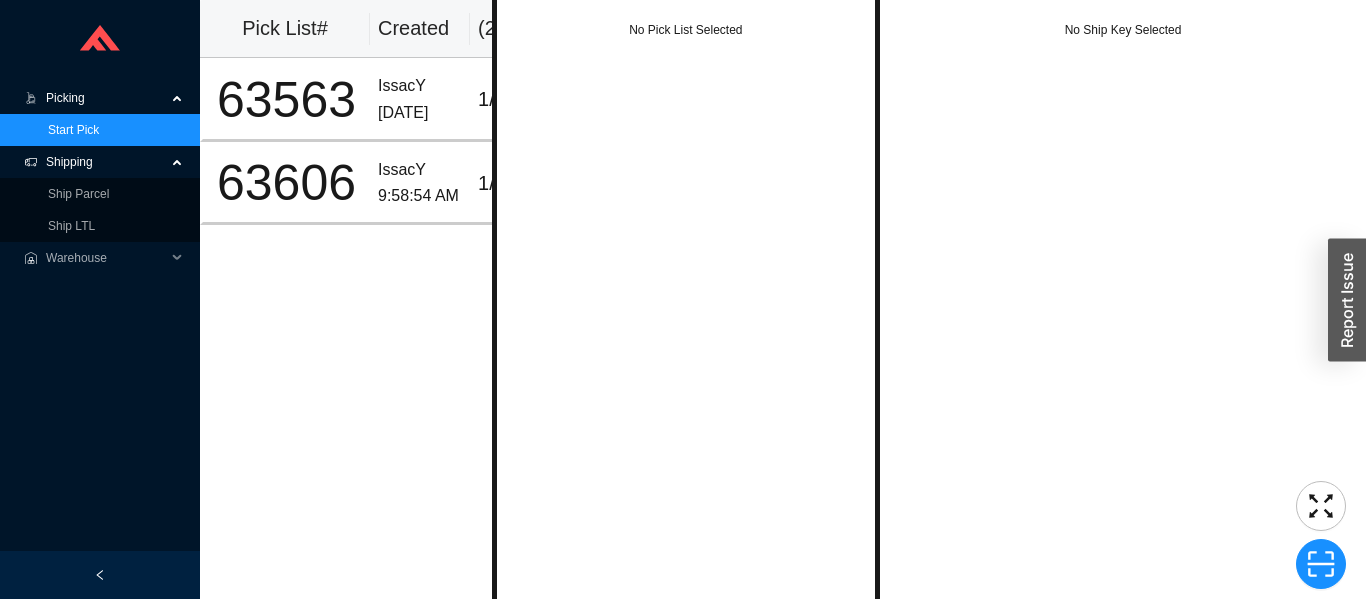 click on "63606" at bounding box center [286, 183] 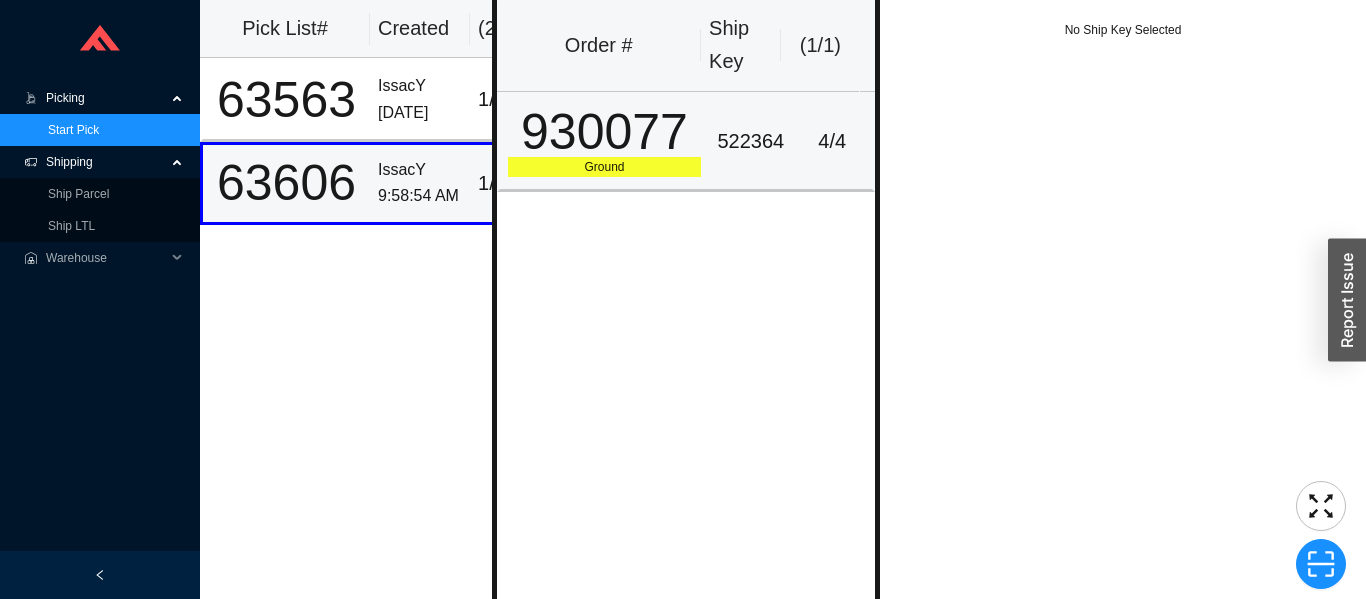 click on "930077" at bounding box center [605, 132] 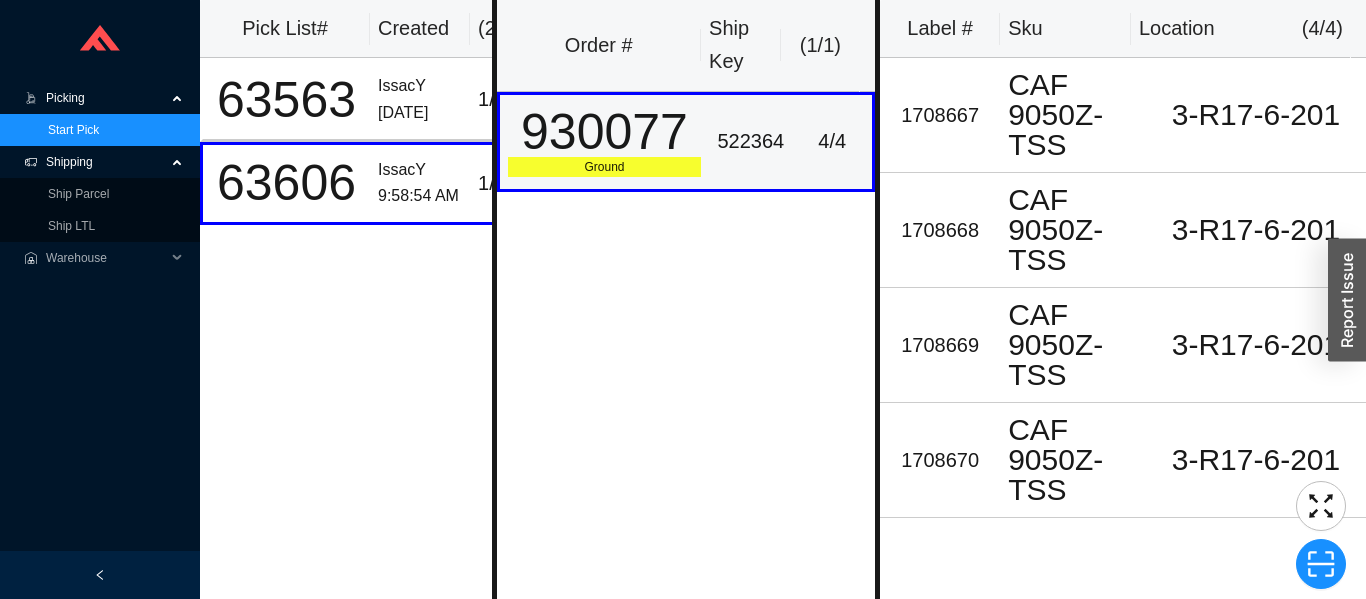 click on "63563" at bounding box center [286, 100] 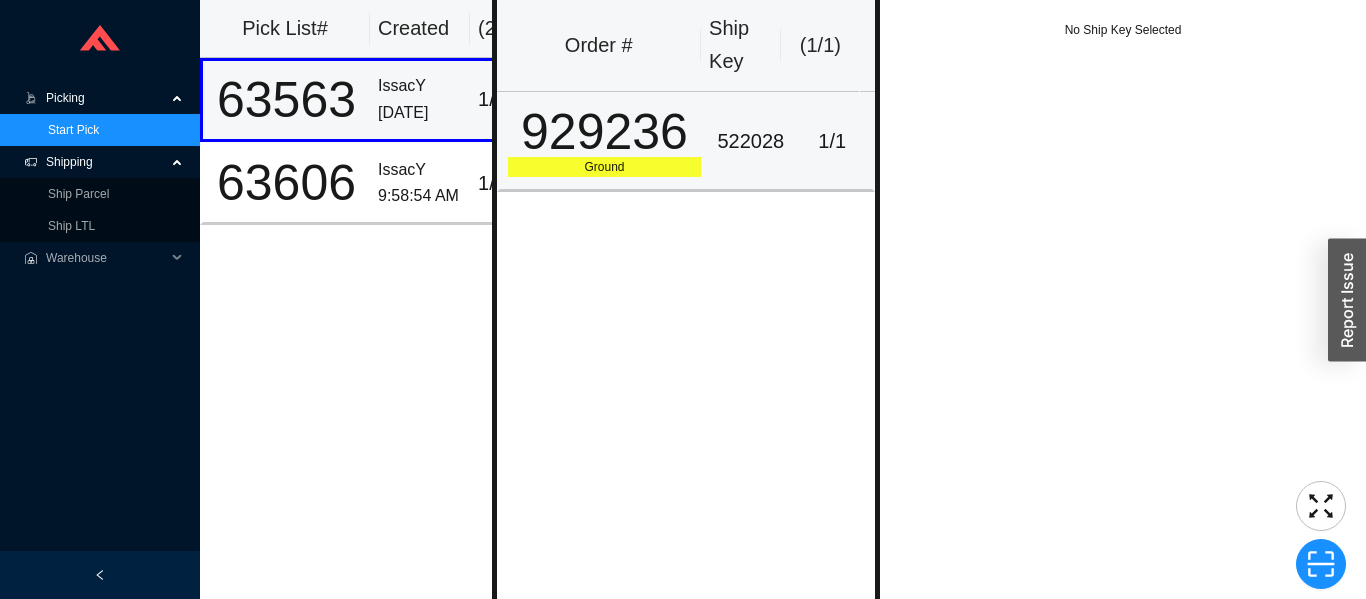 click on "522028" at bounding box center [750, 141] 